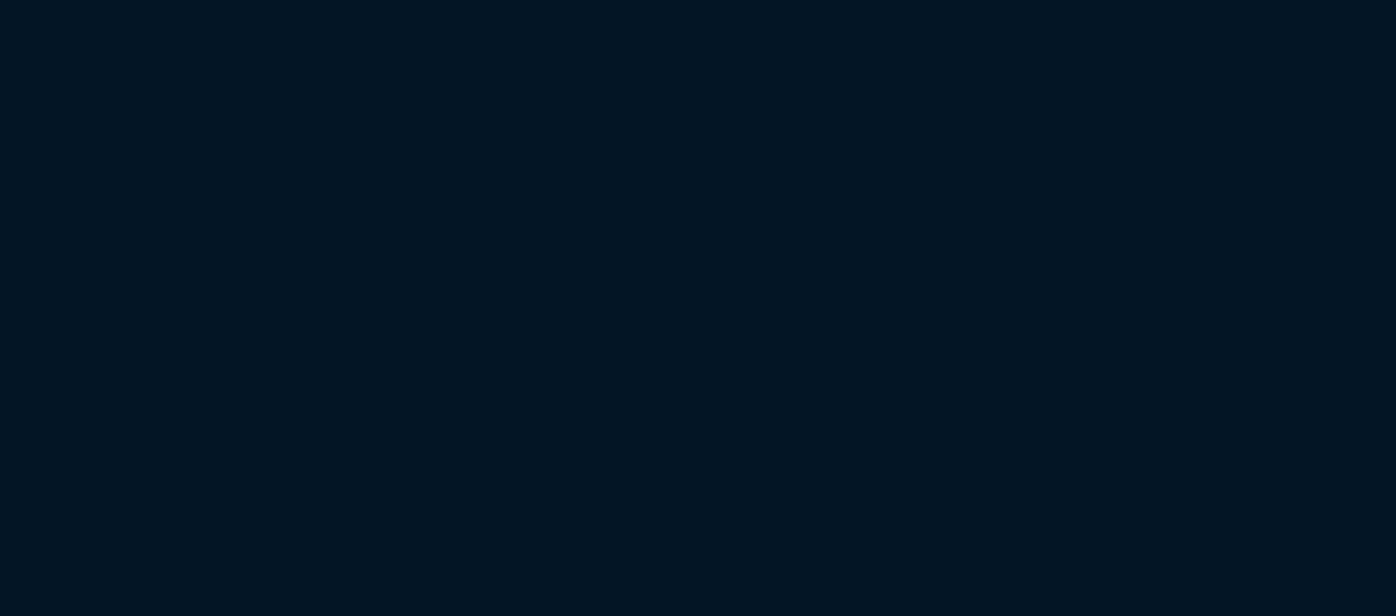 scroll, scrollTop: 0, scrollLeft: 0, axis: both 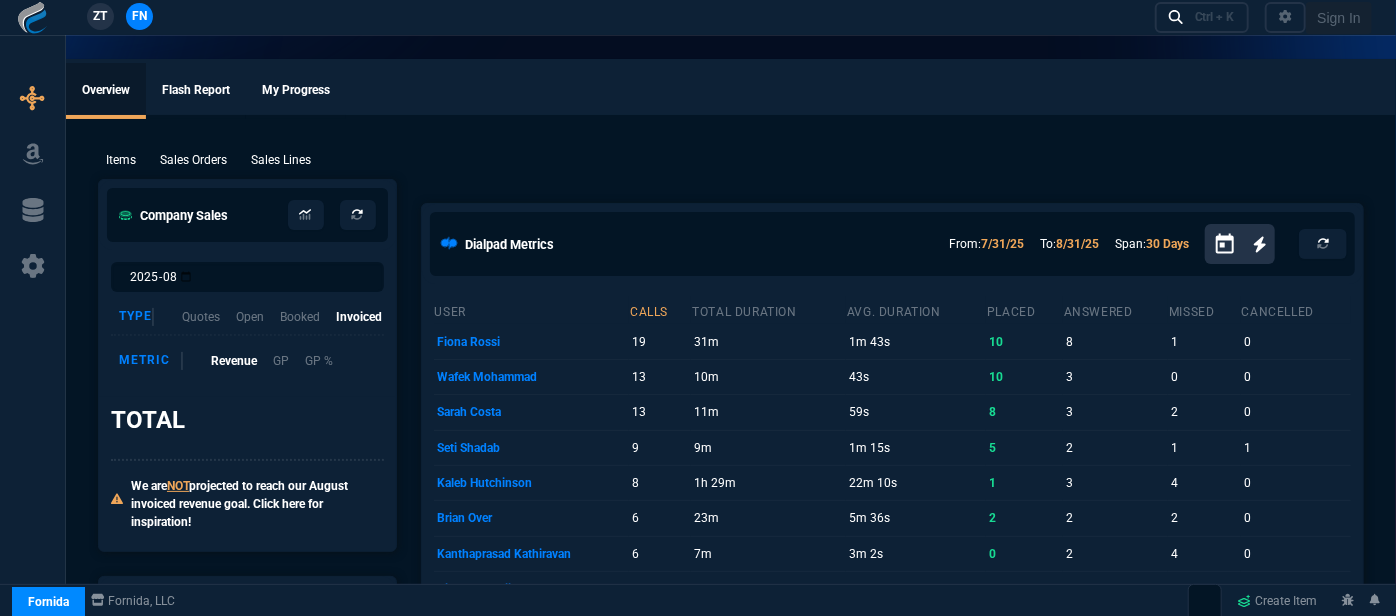 select on "12: ROSS" 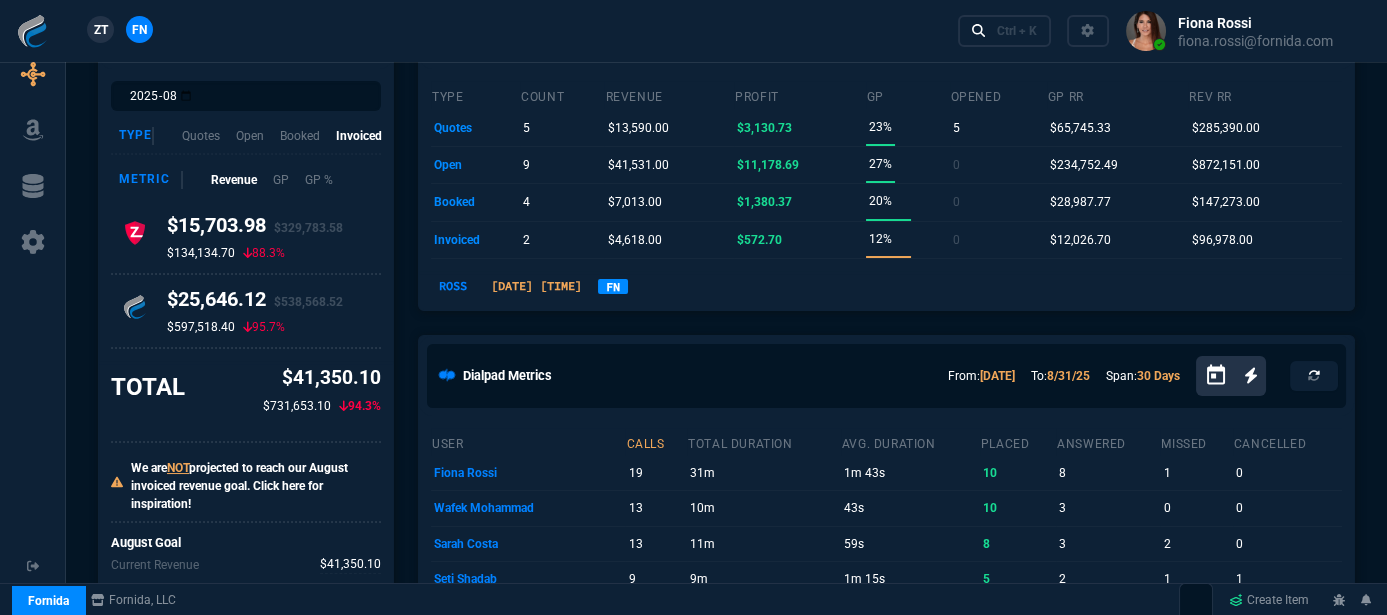 scroll, scrollTop: 272, scrollLeft: 0, axis: vertical 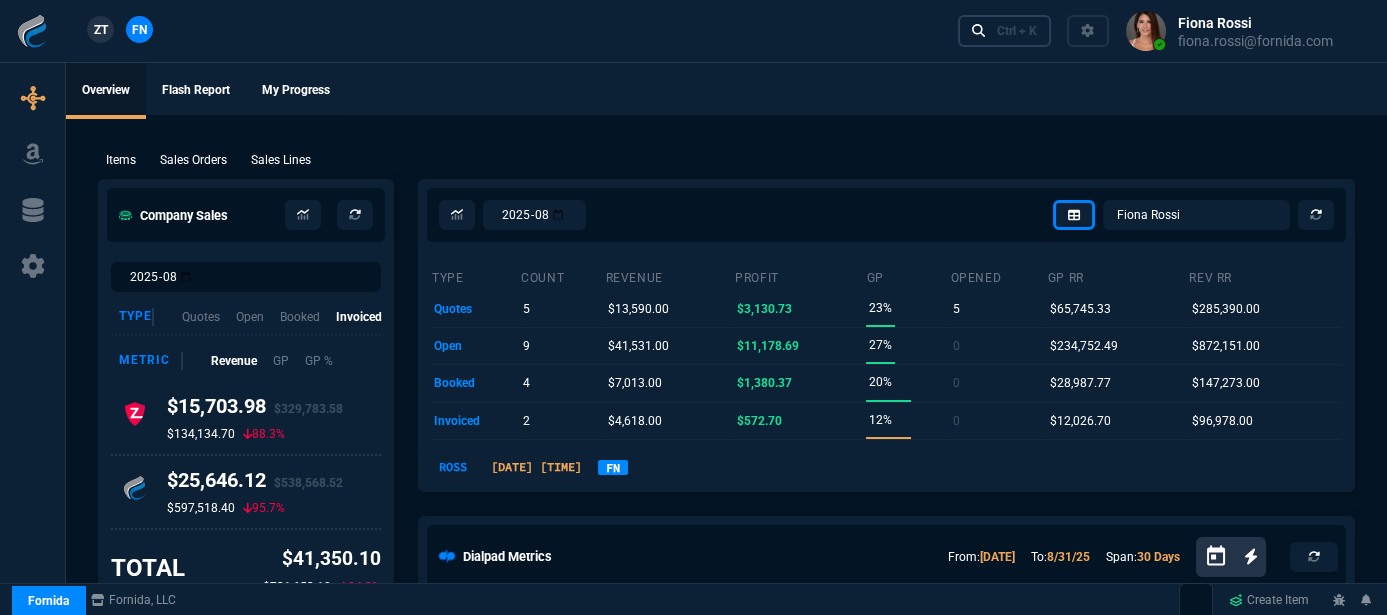 click on "Ctrl + K" at bounding box center [1005, 30] 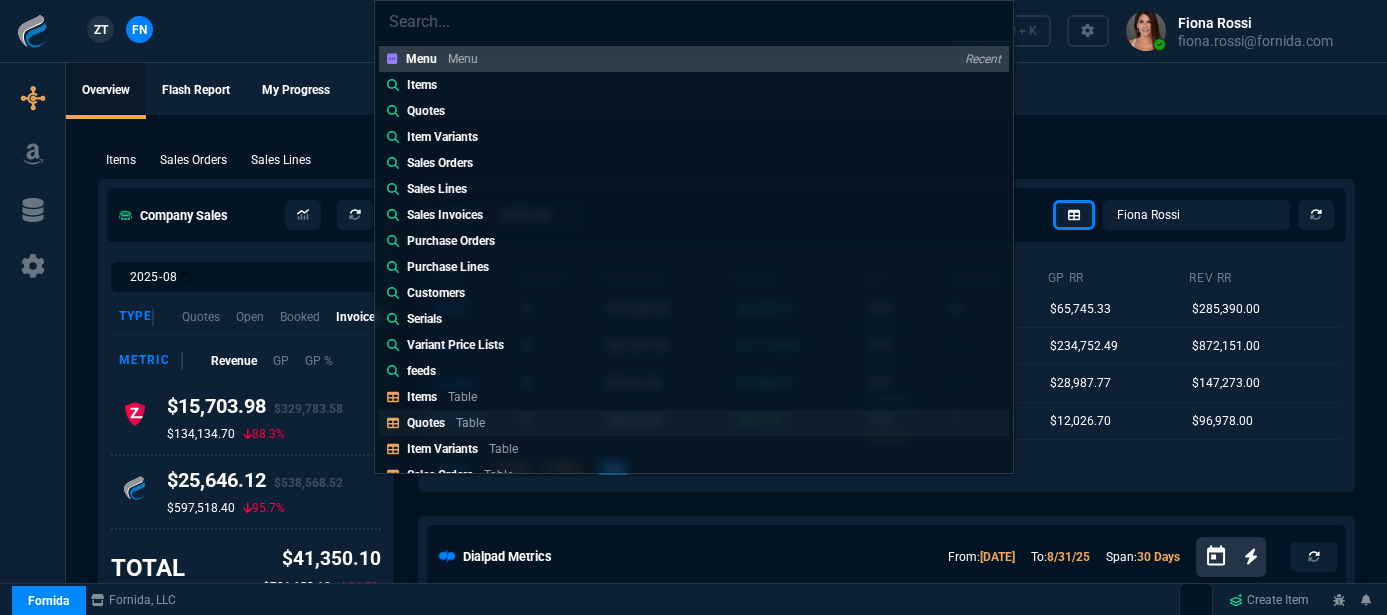 click on "Table" at bounding box center [470, 423] 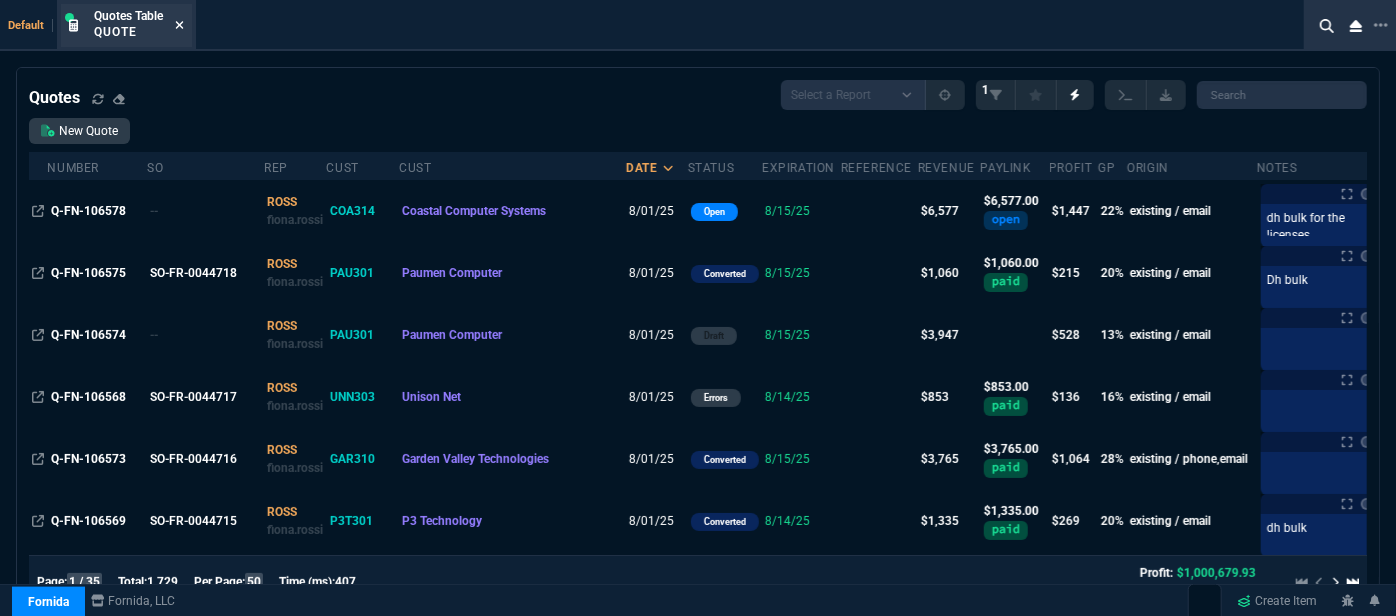 click at bounding box center [179, 26] 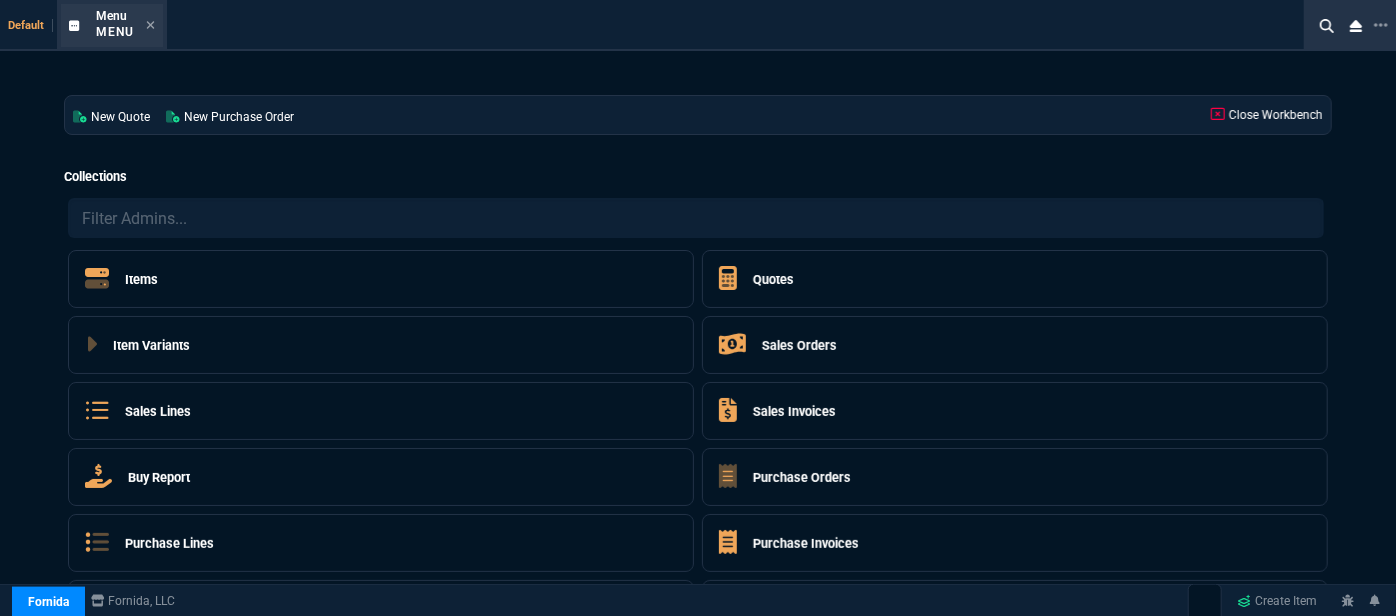 click on "Menu  Menu" at bounding box center [112, 25] 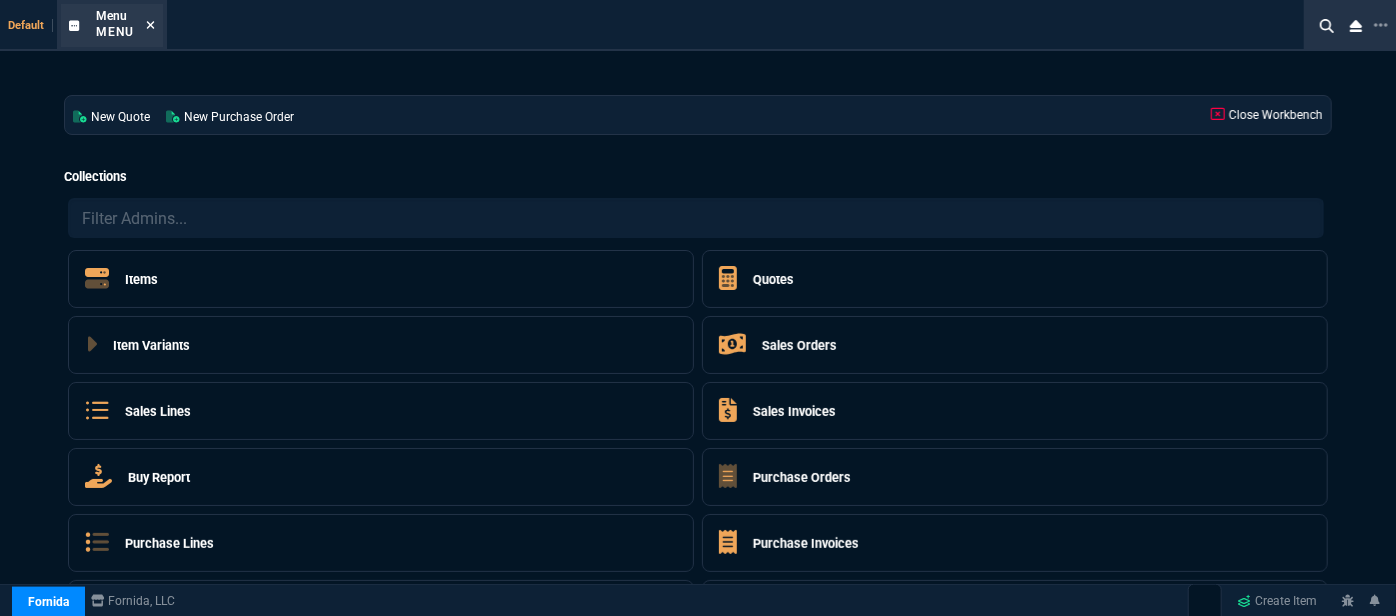 click 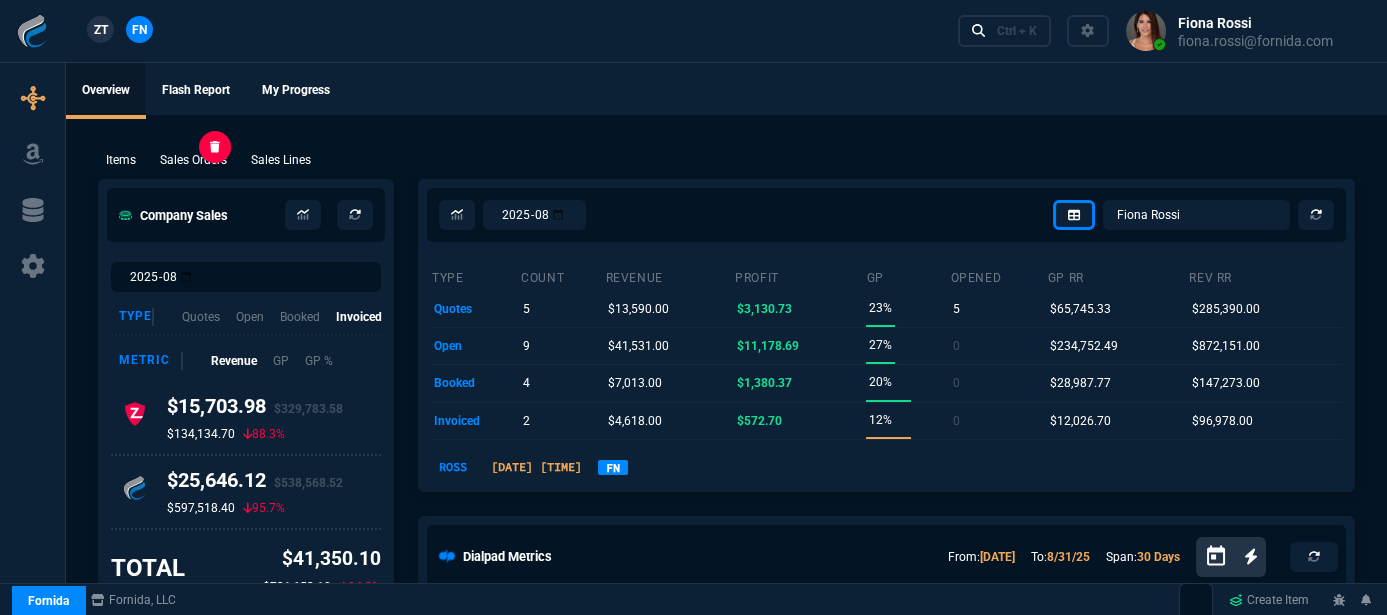 click on "Sales Orders" at bounding box center (193, 160) 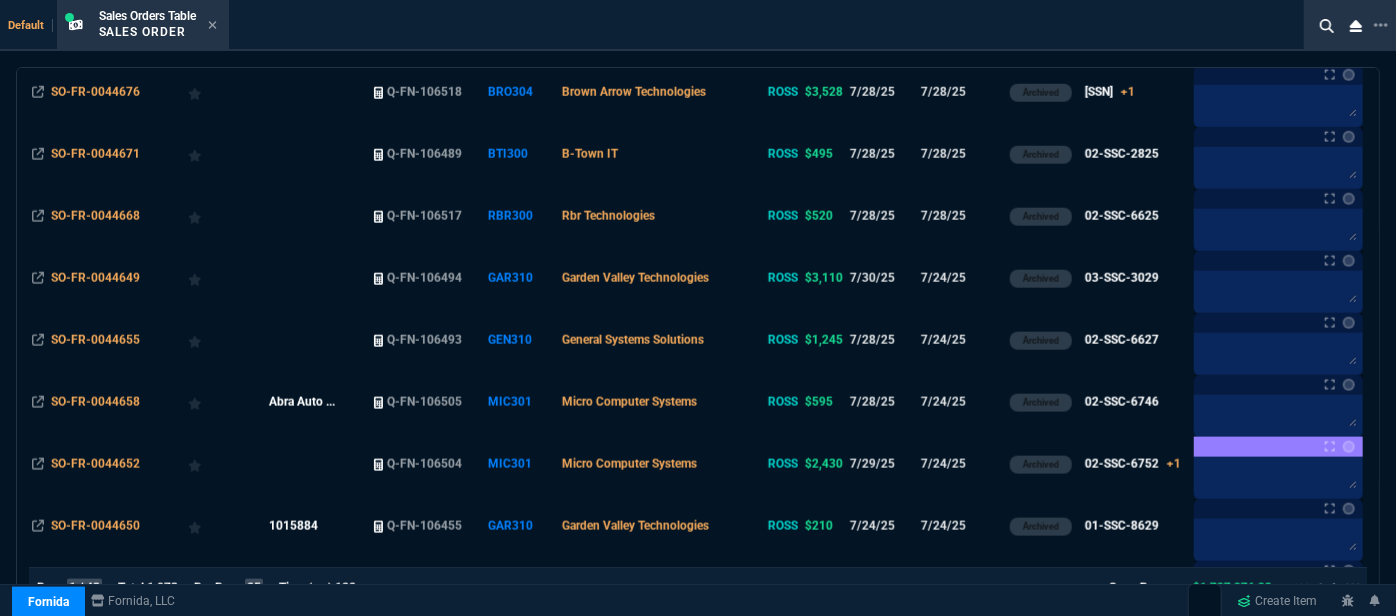 scroll, scrollTop: 1181, scrollLeft: 0, axis: vertical 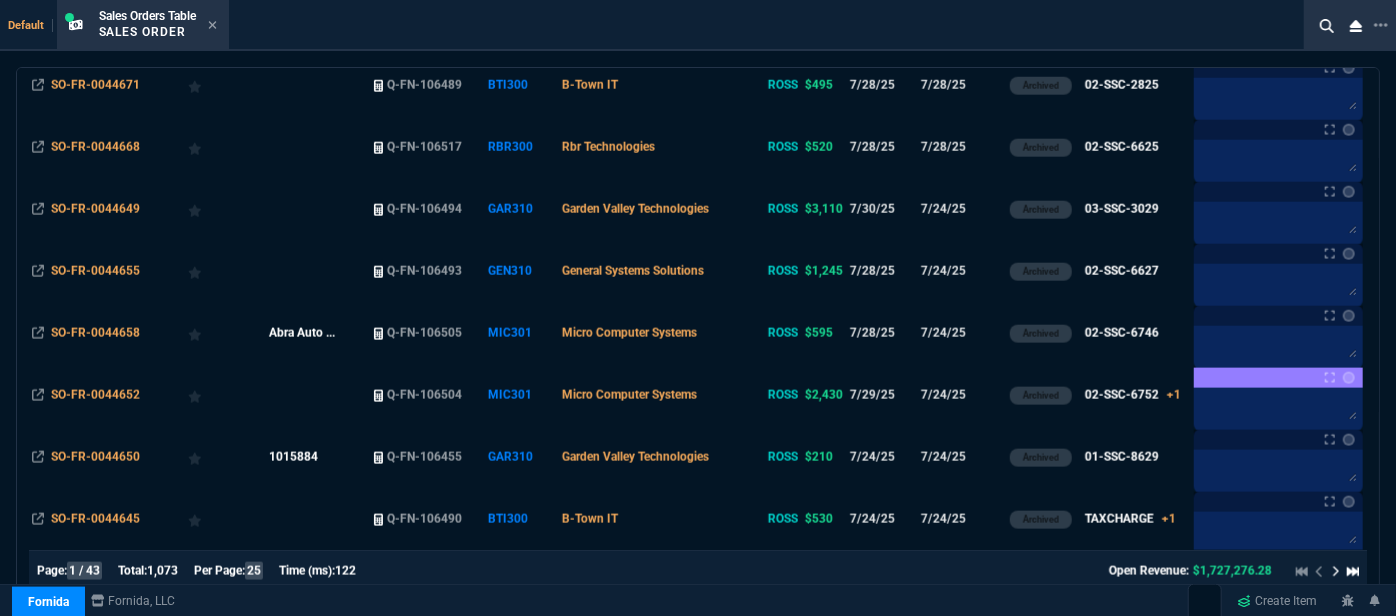 click 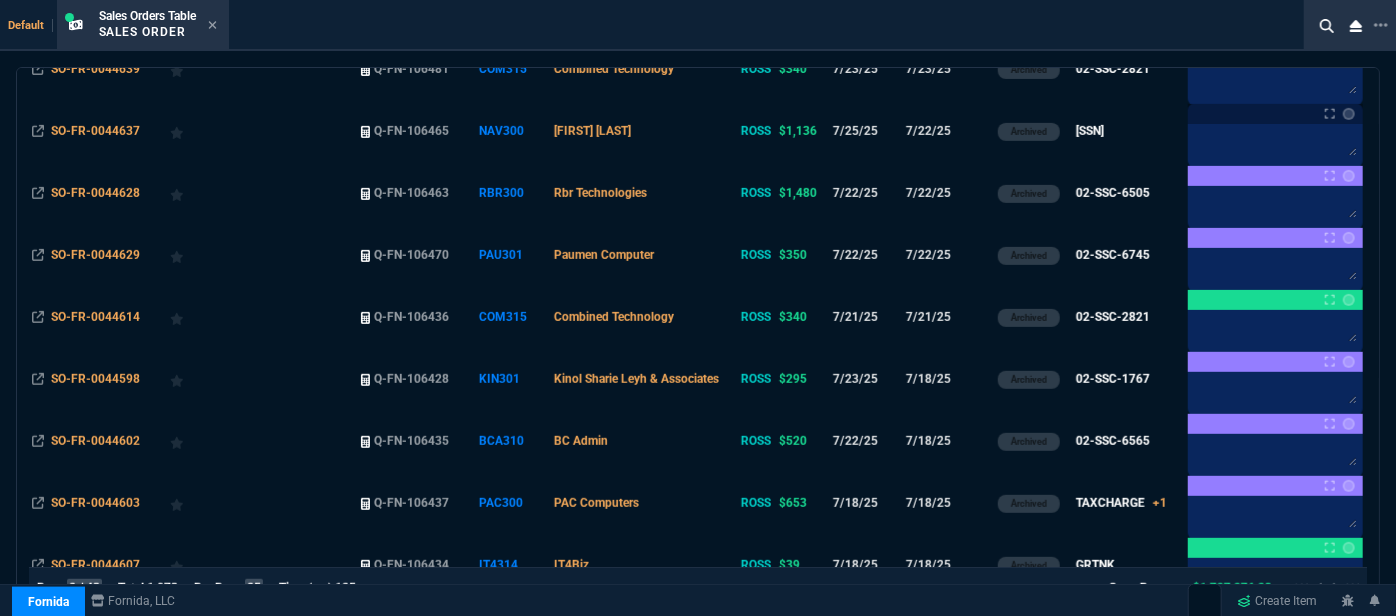 scroll, scrollTop: 90, scrollLeft: 0, axis: vertical 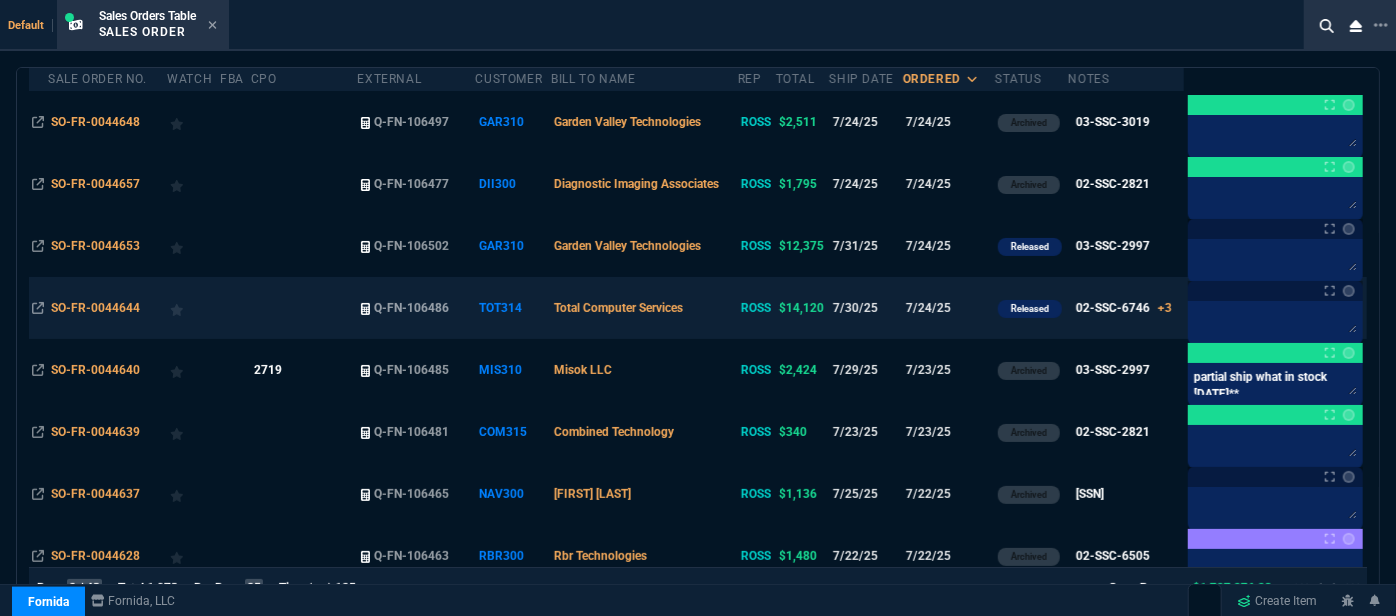 click on "Total Computer Services" at bounding box center [644, 308] 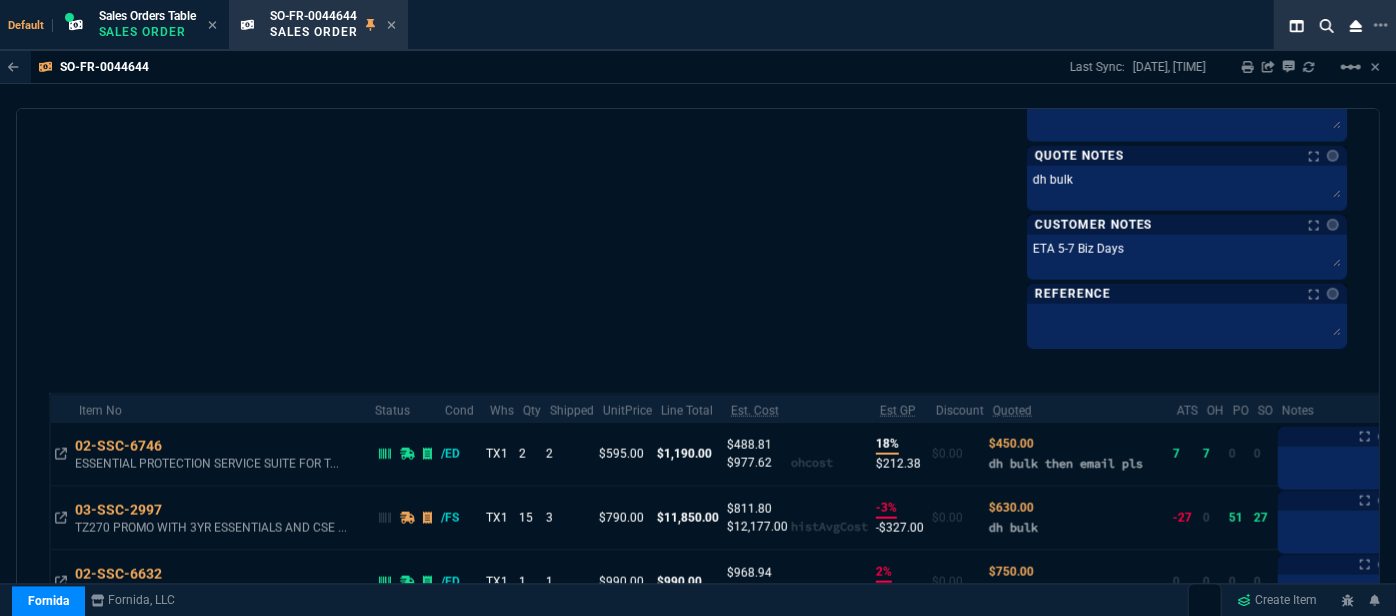 scroll, scrollTop: 1272, scrollLeft: 0, axis: vertical 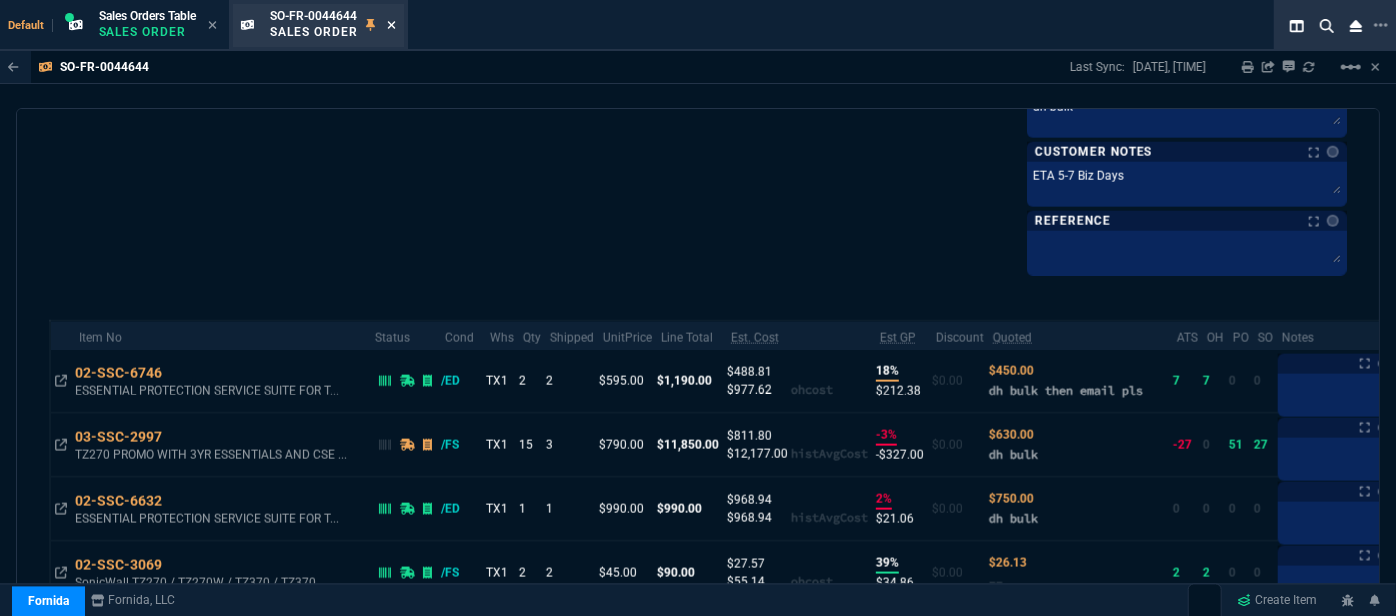 click 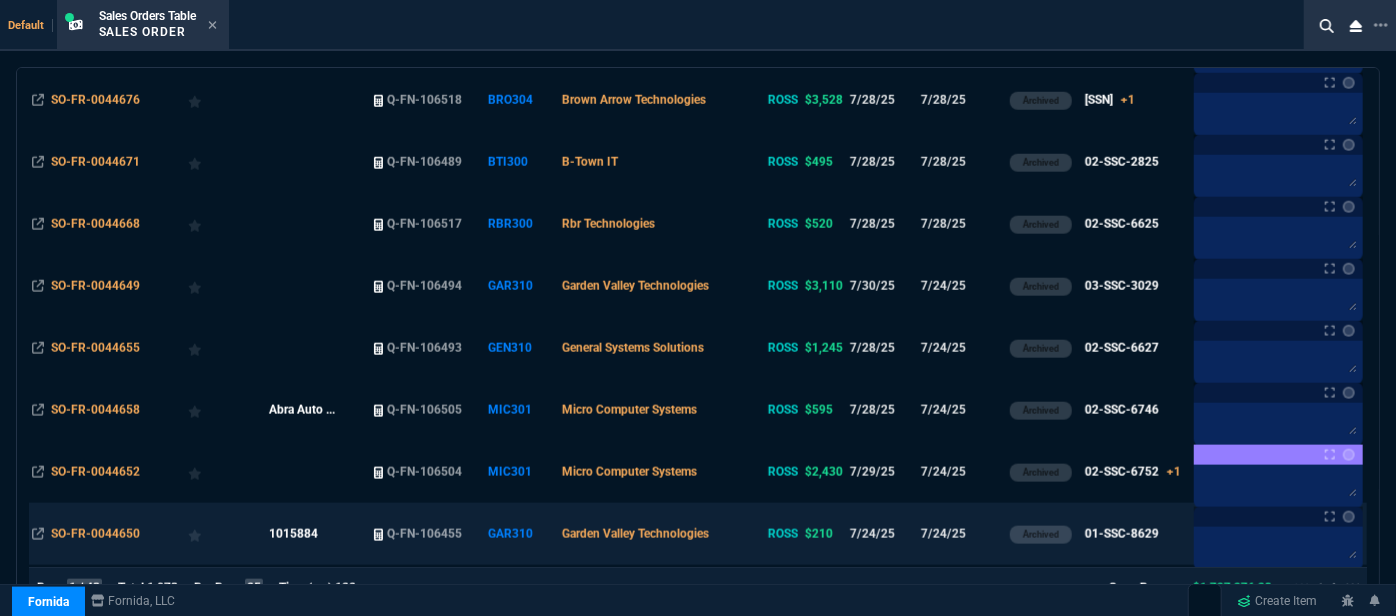 scroll, scrollTop: 1181, scrollLeft: 0, axis: vertical 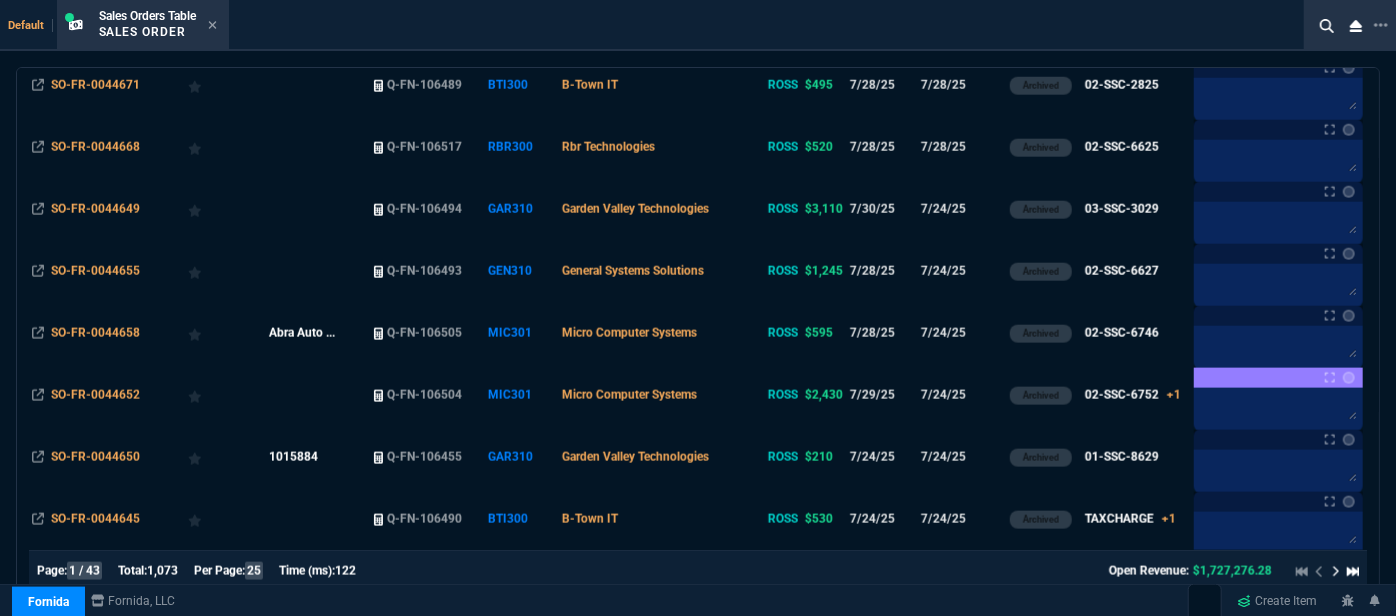 click 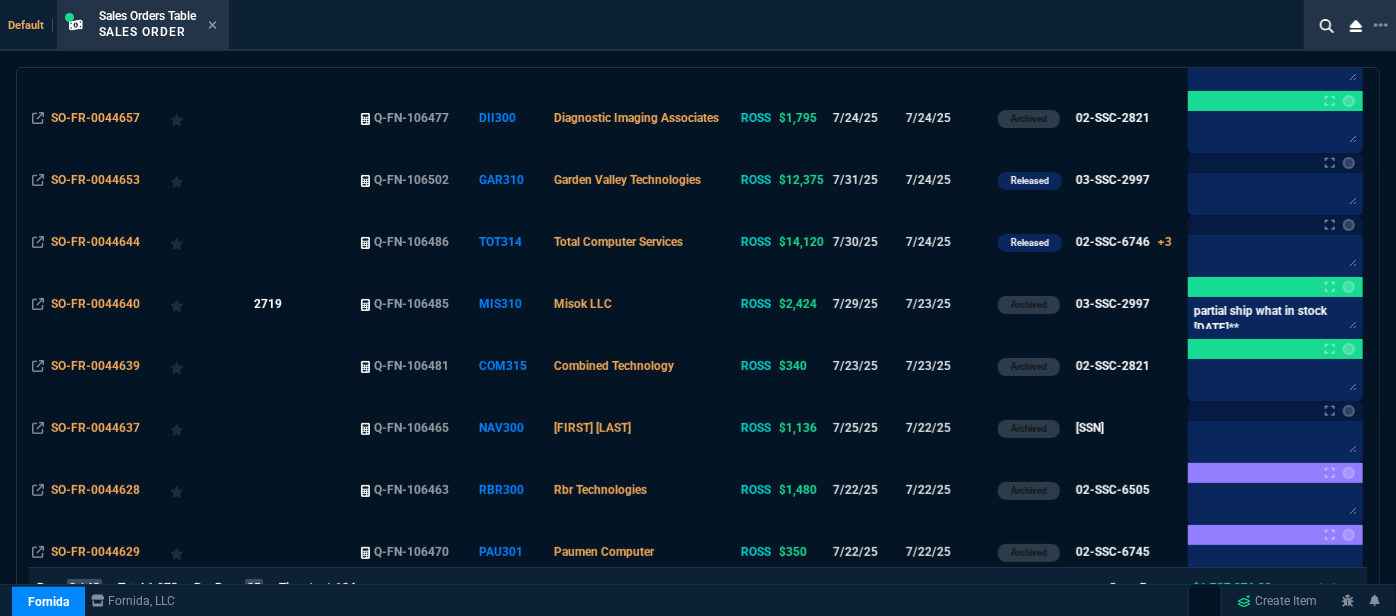 scroll, scrollTop: 90, scrollLeft: 0, axis: vertical 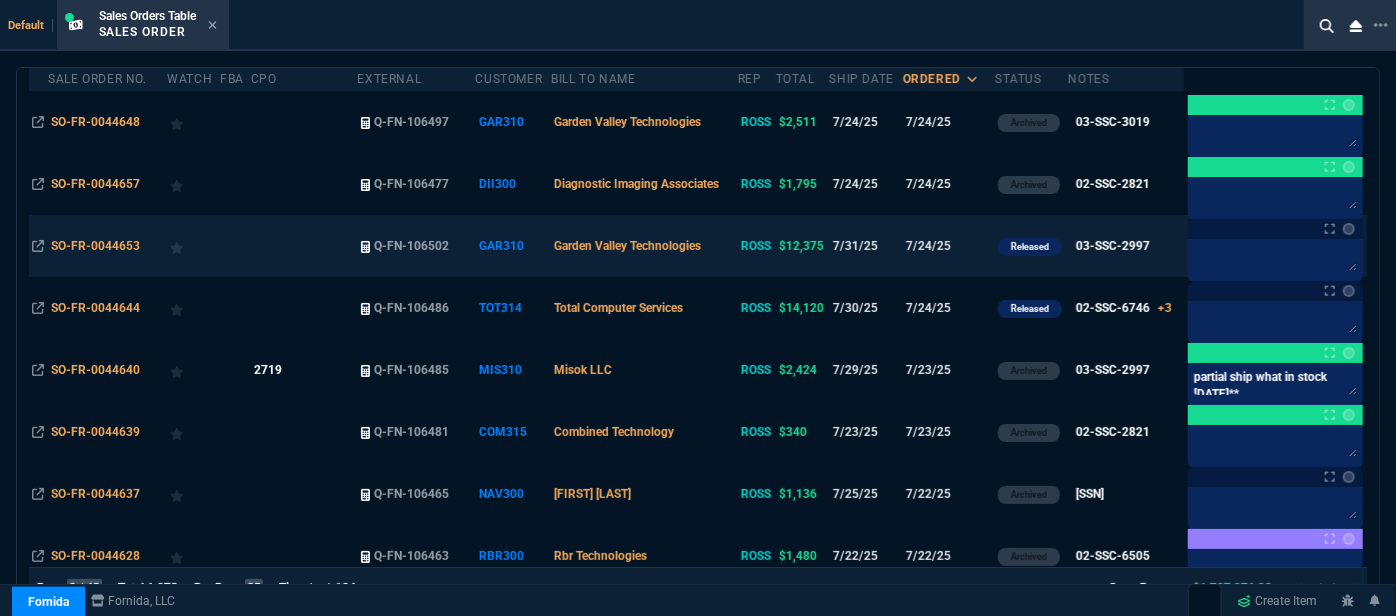 click on "Garden Valley Technologies" at bounding box center [644, 246] 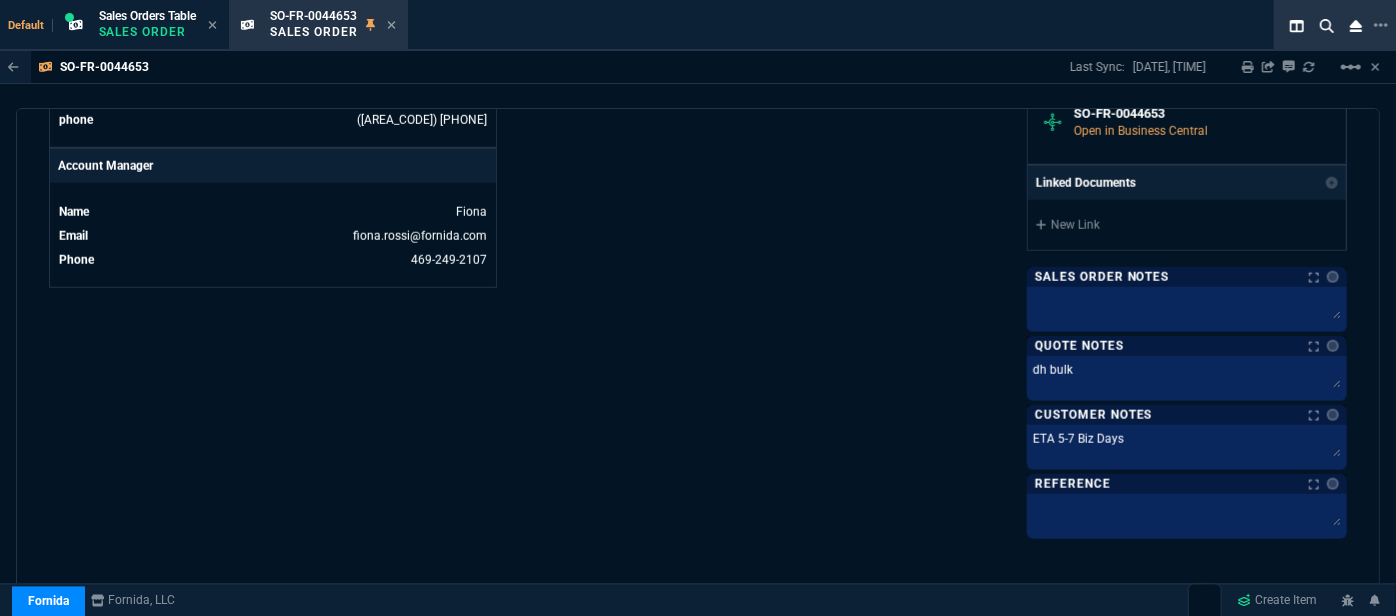 scroll, scrollTop: 1143, scrollLeft: 0, axis: vertical 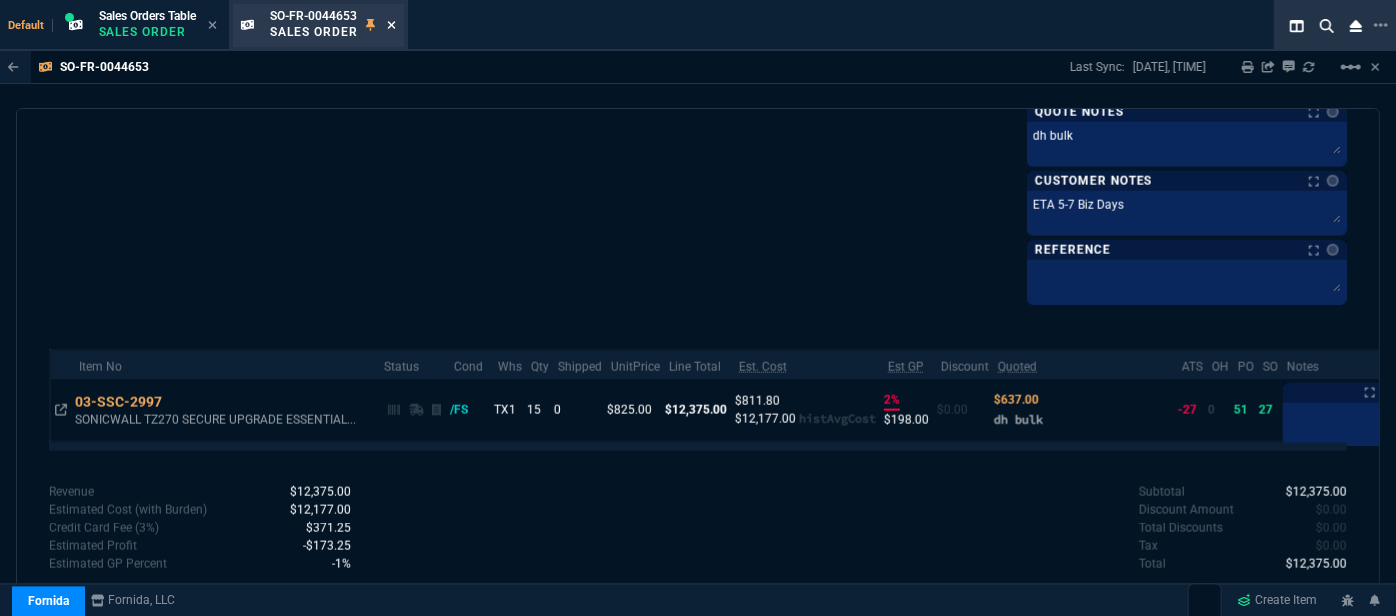 click 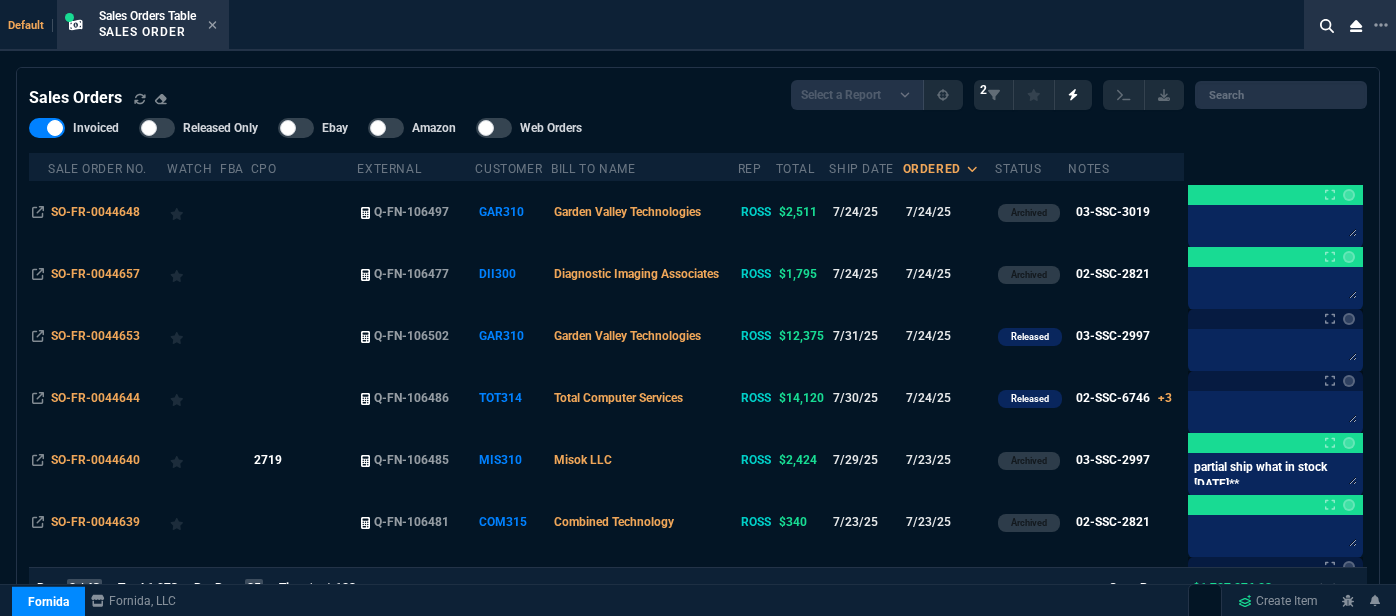select on "12: ROSS" 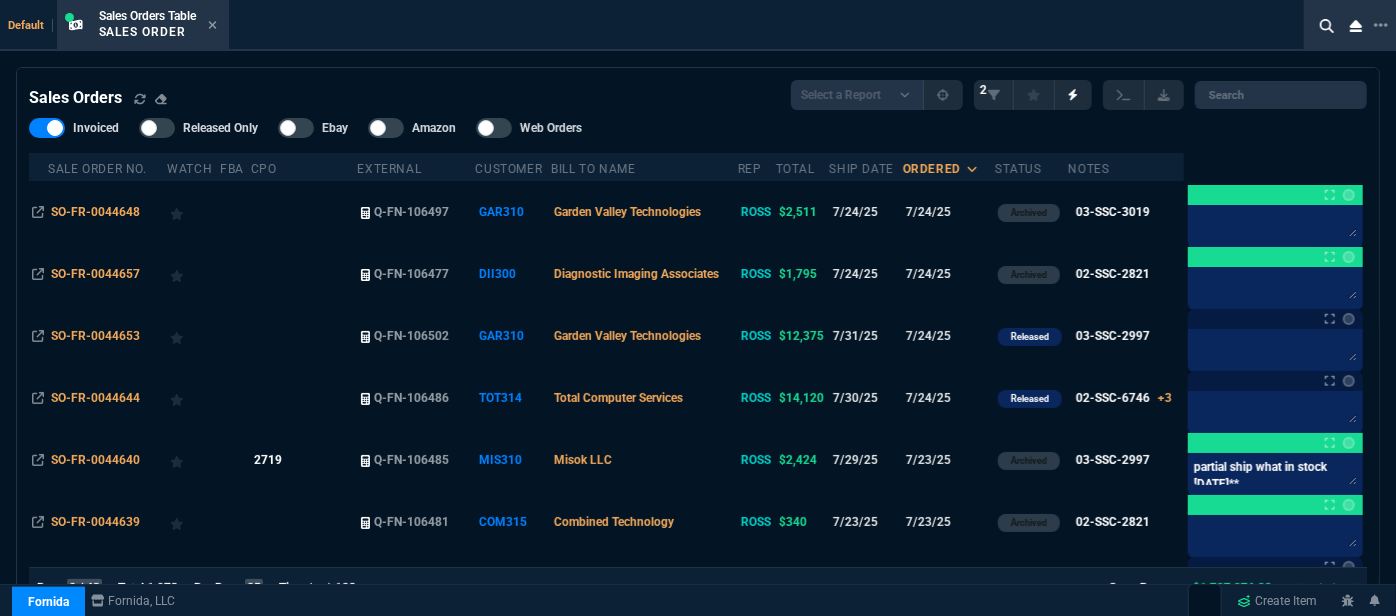 click on "Garden Valley Technologies" at bounding box center [644, 336] 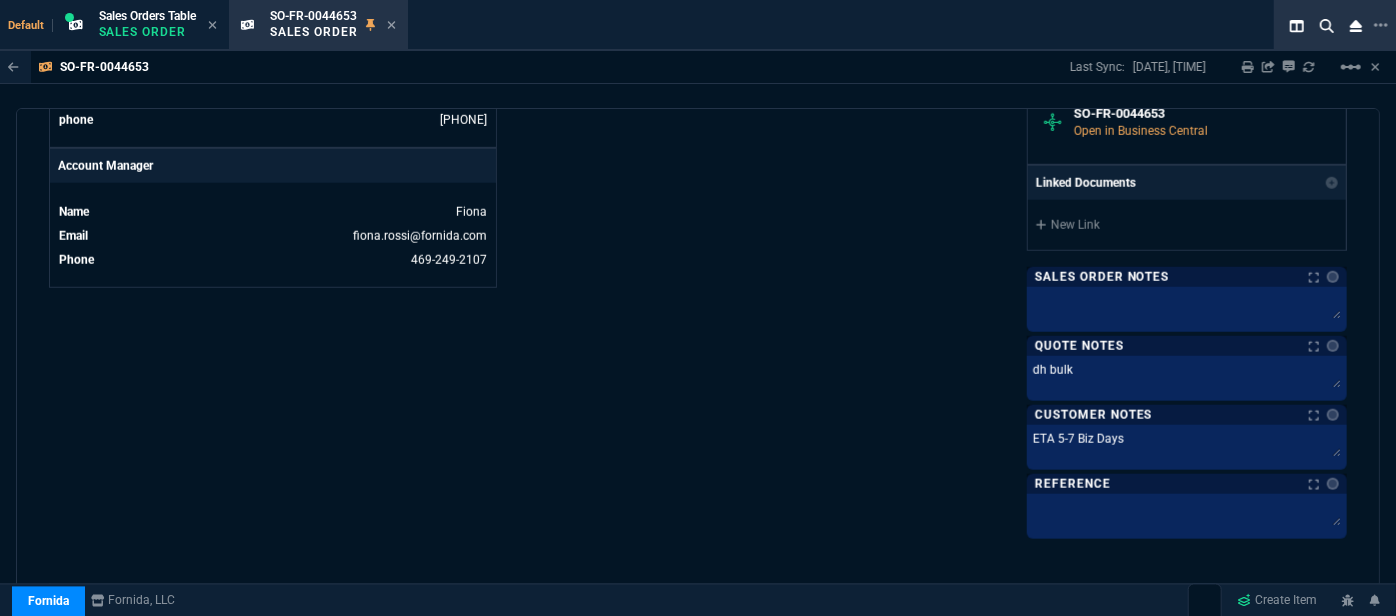 scroll, scrollTop: 1143, scrollLeft: 0, axis: vertical 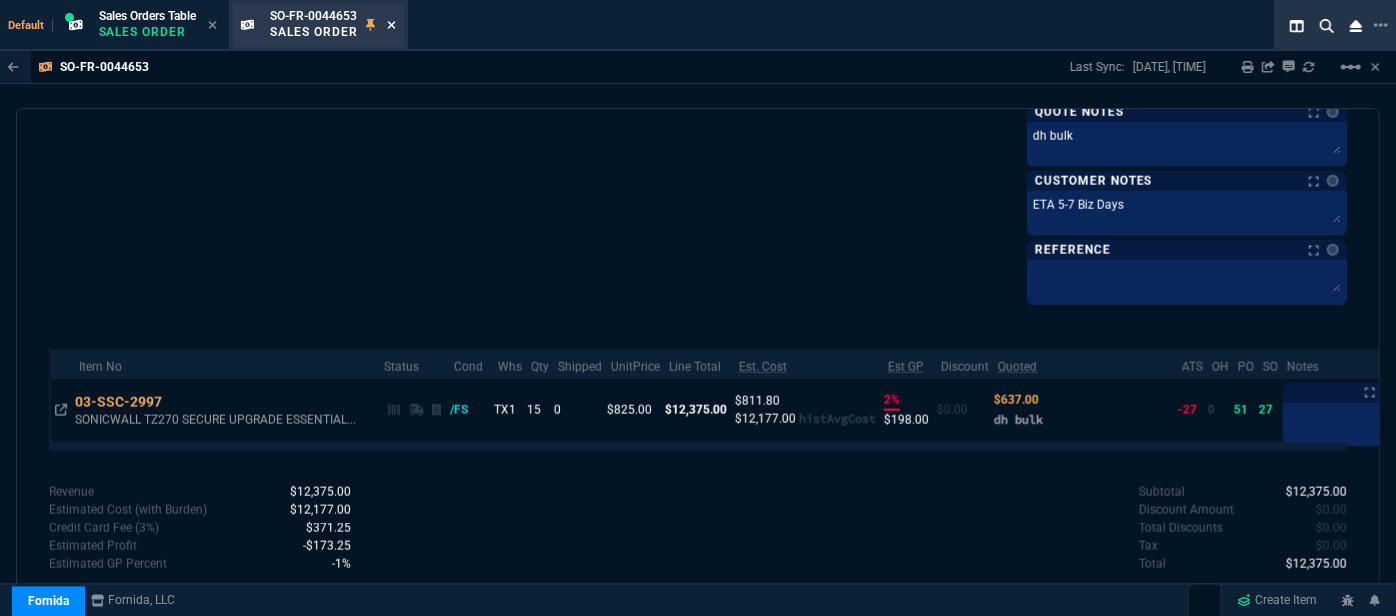 click 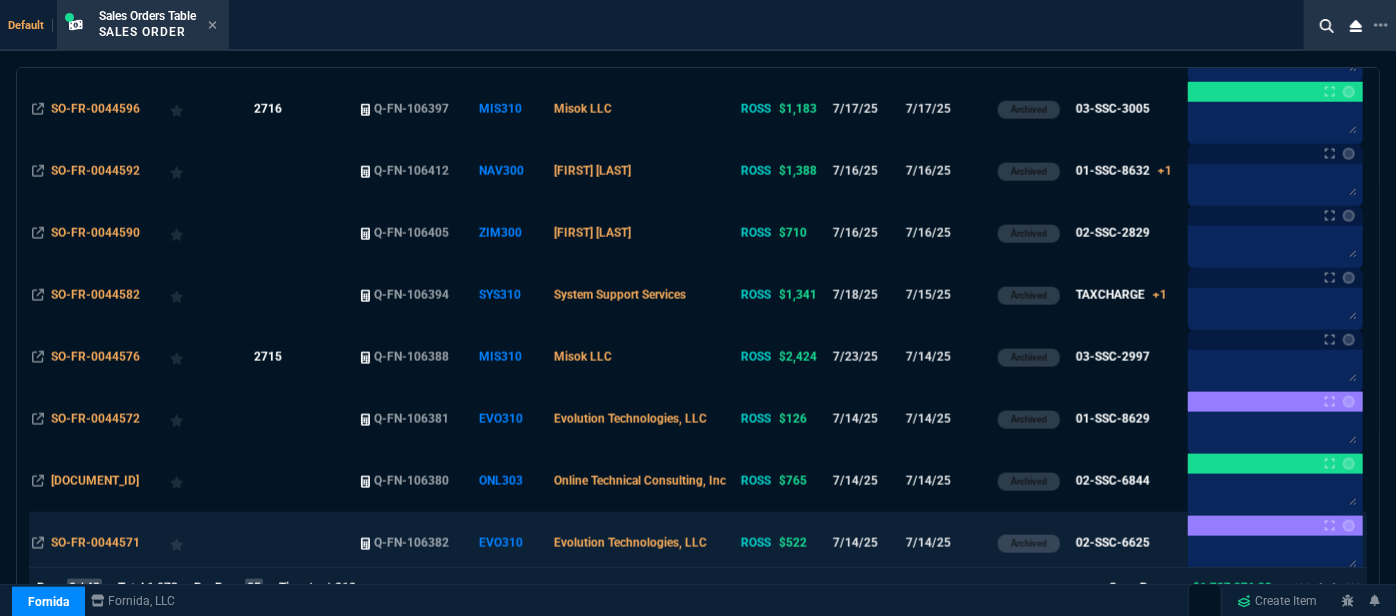 scroll, scrollTop: 1181, scrollLeft: 0, axis: vertical 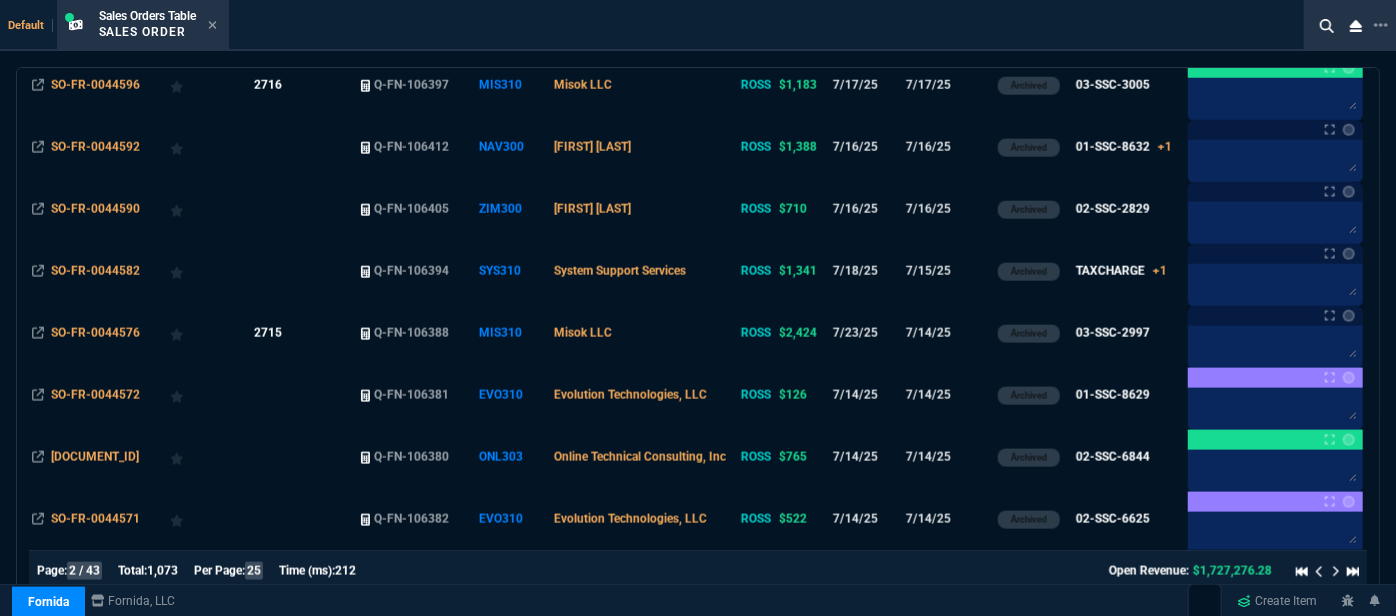 click 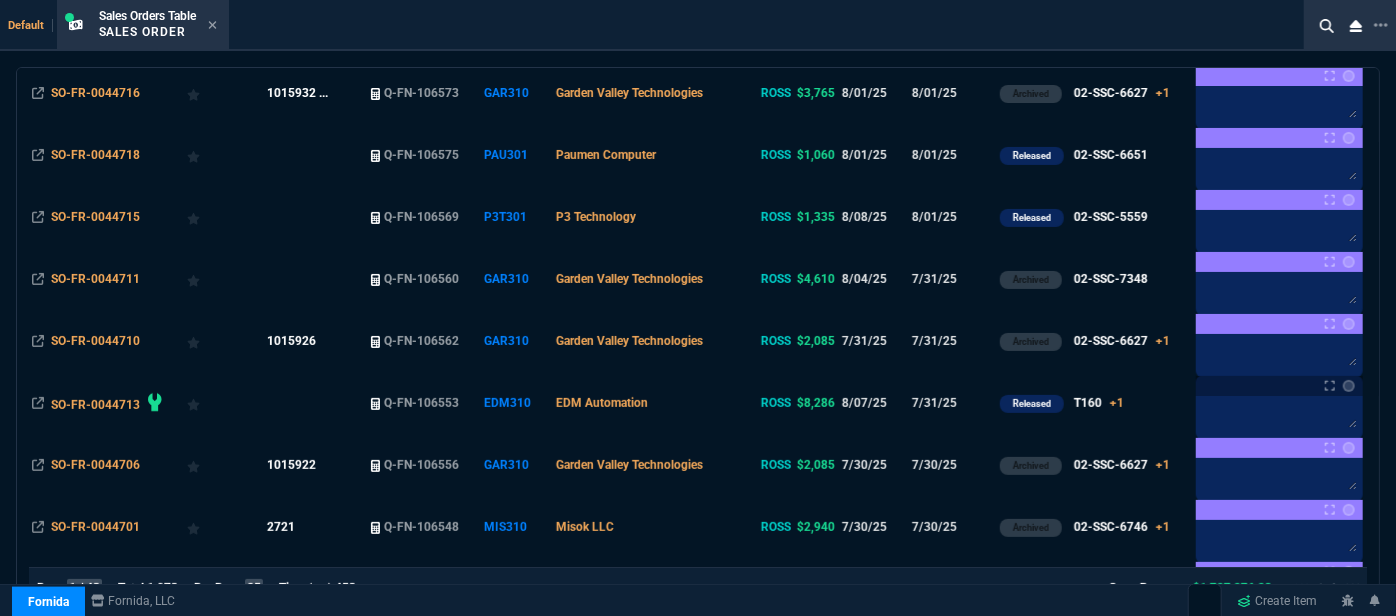 scroll, scrollTop: 0, scrollLeft: 0, axis: both 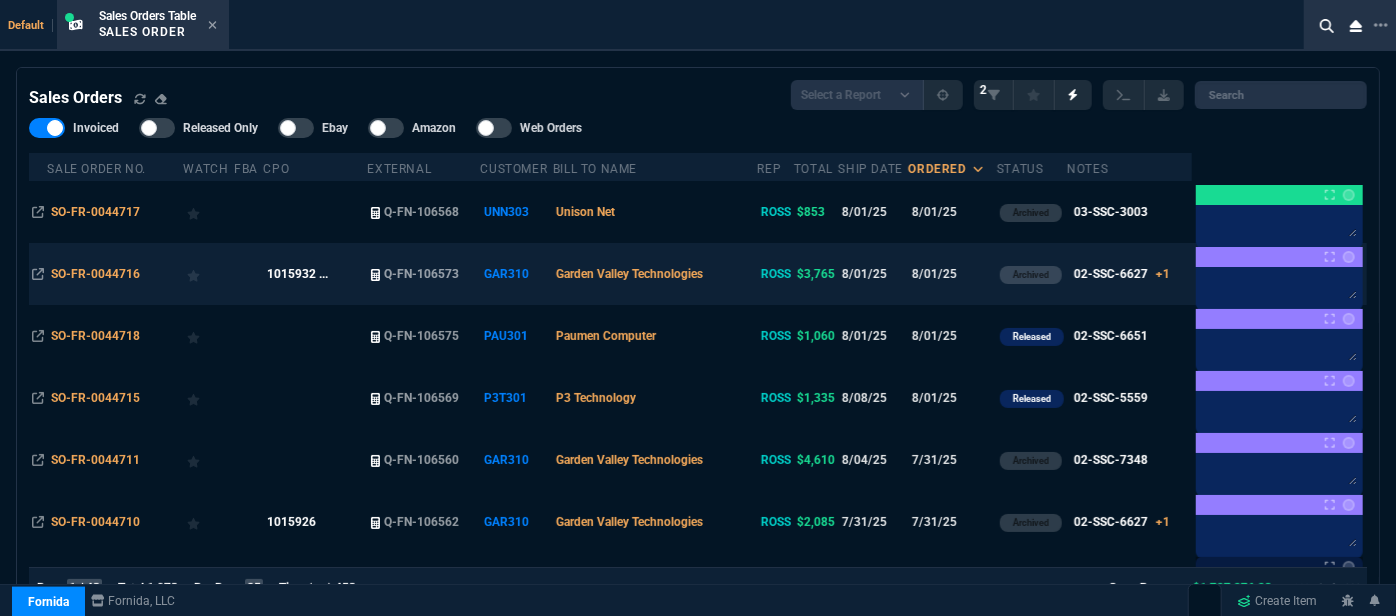click on "Garden Valley Technologies" at bounding box center [655, 274] 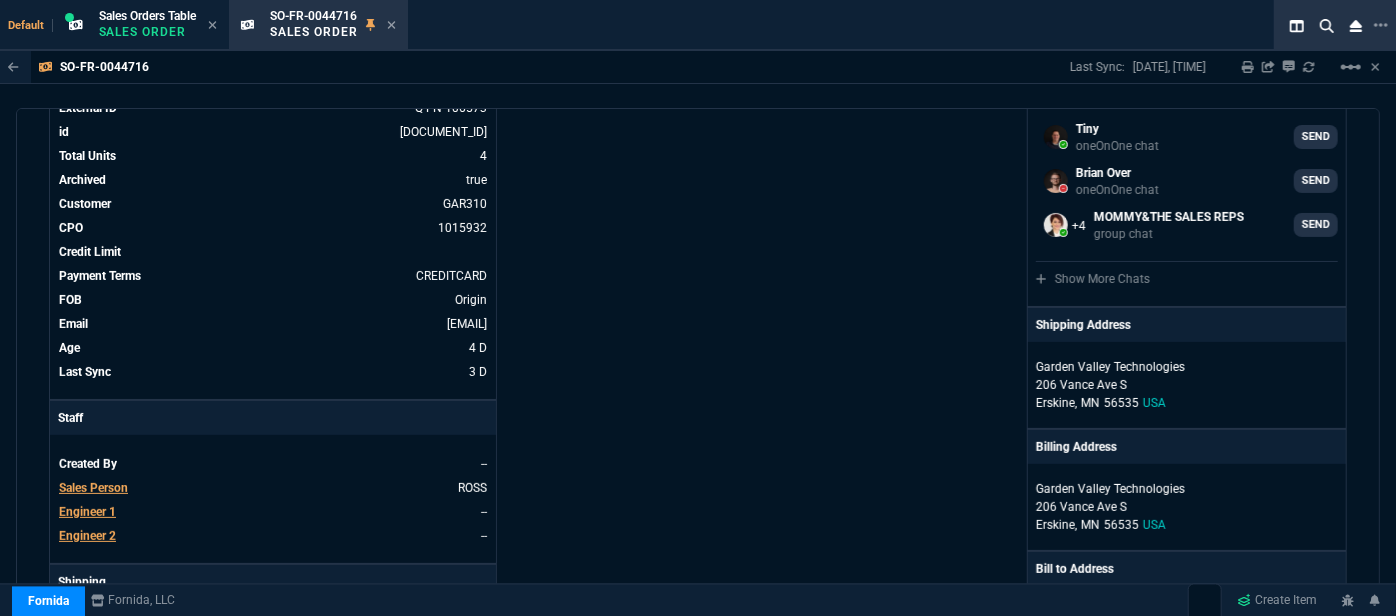scroll, scrollTop: 0, scrollLeft: 0, axis: both 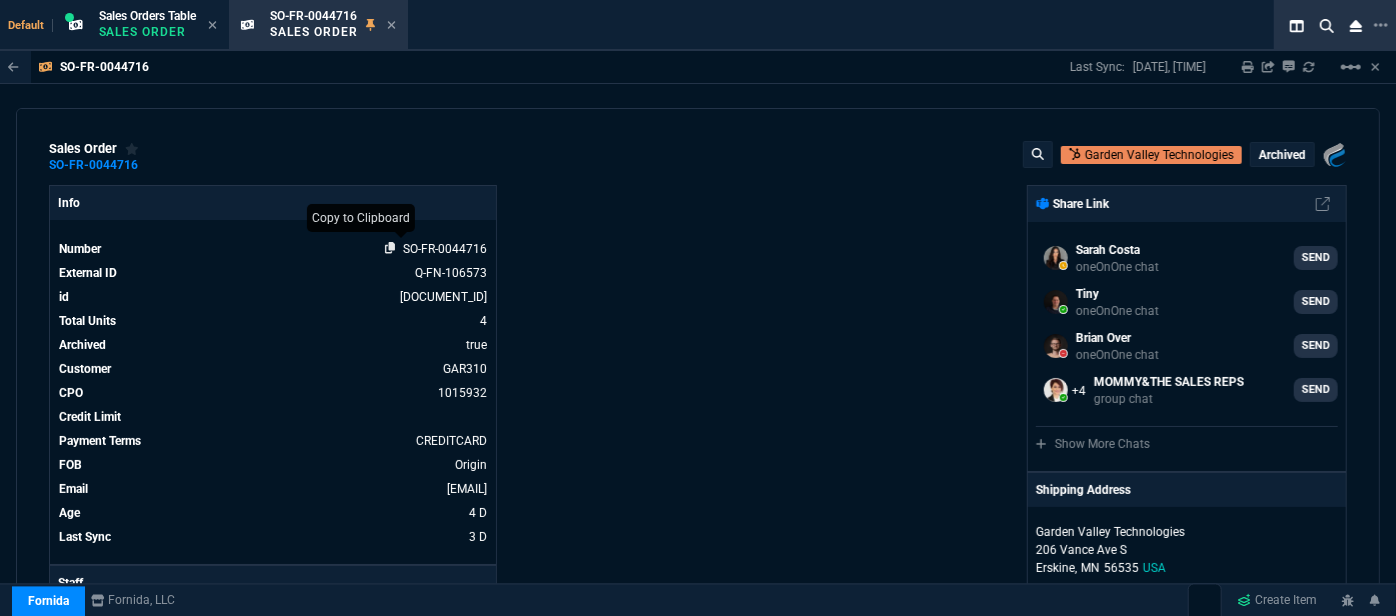 click 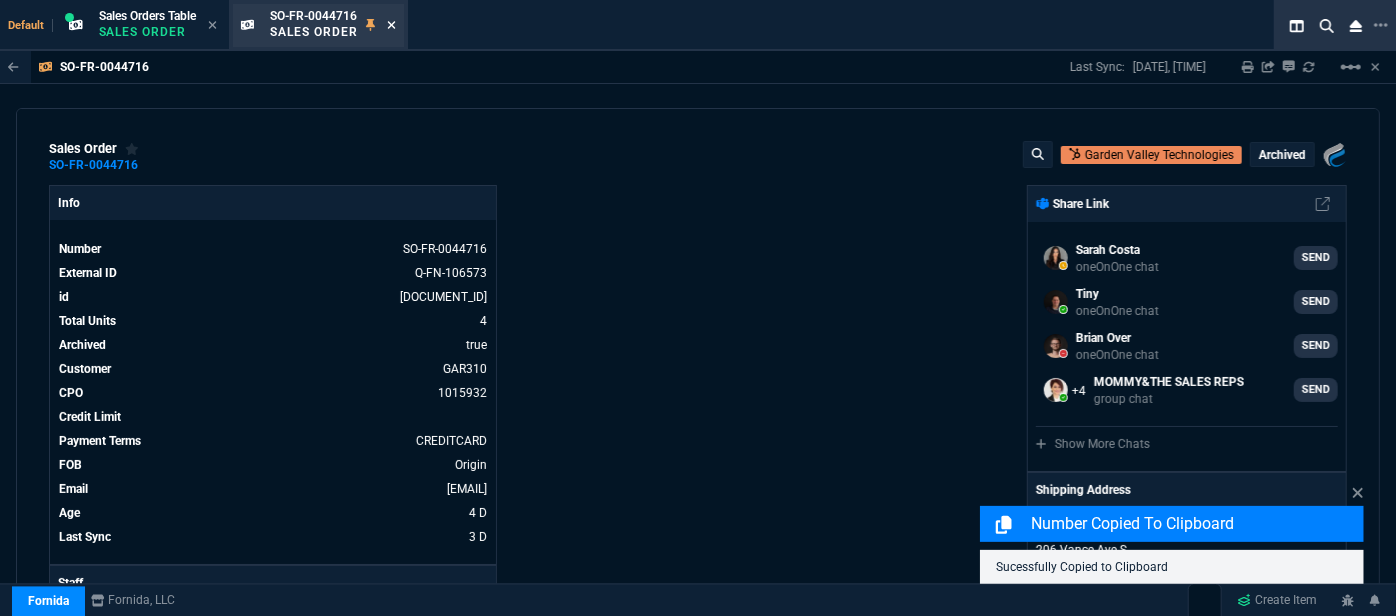 click 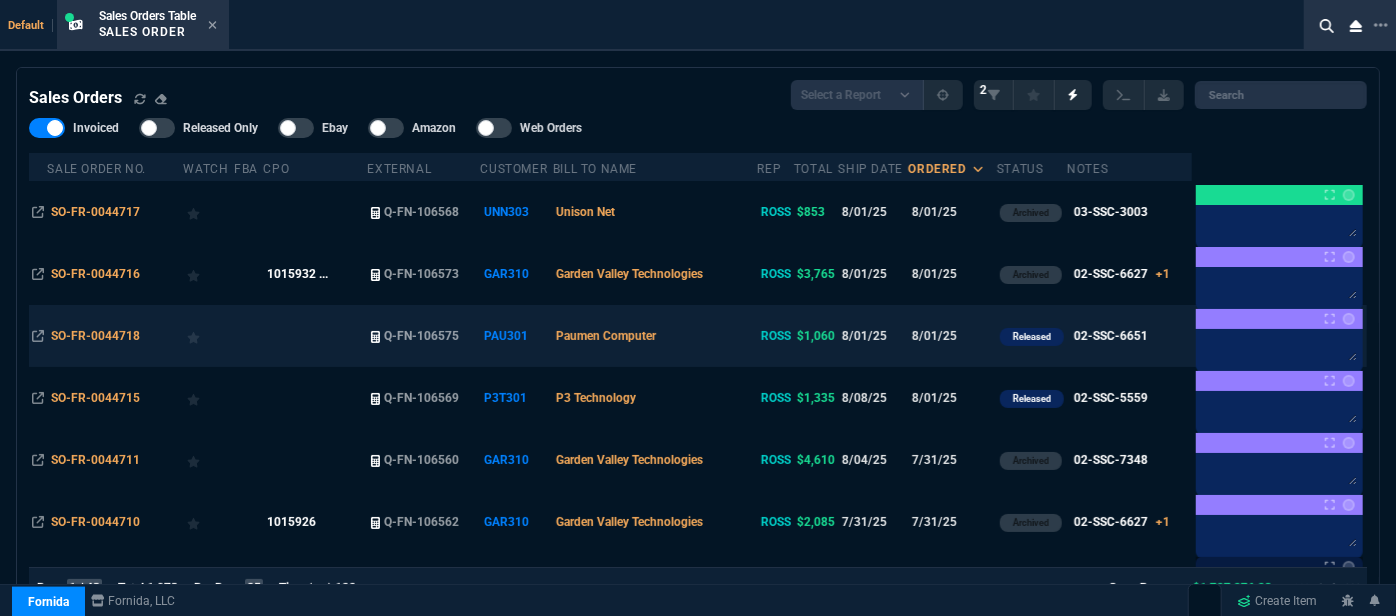 click on "Paumen Computer" at bounding box center [655, 336] 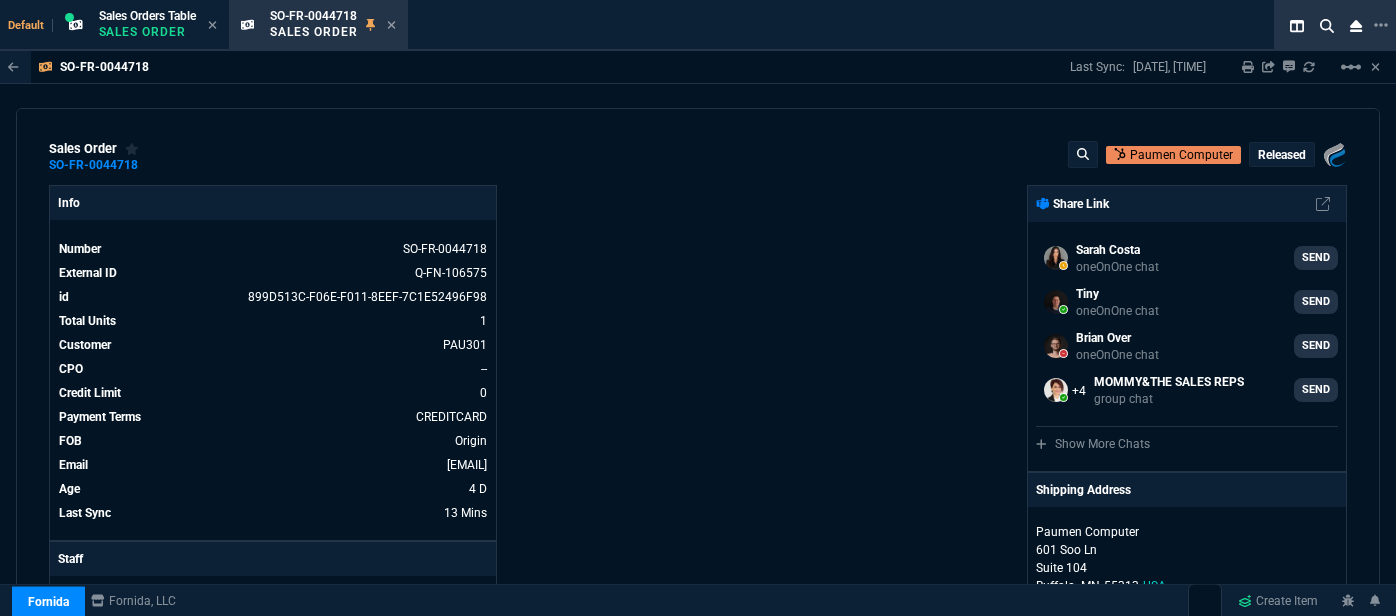 select on "12: ROSS" 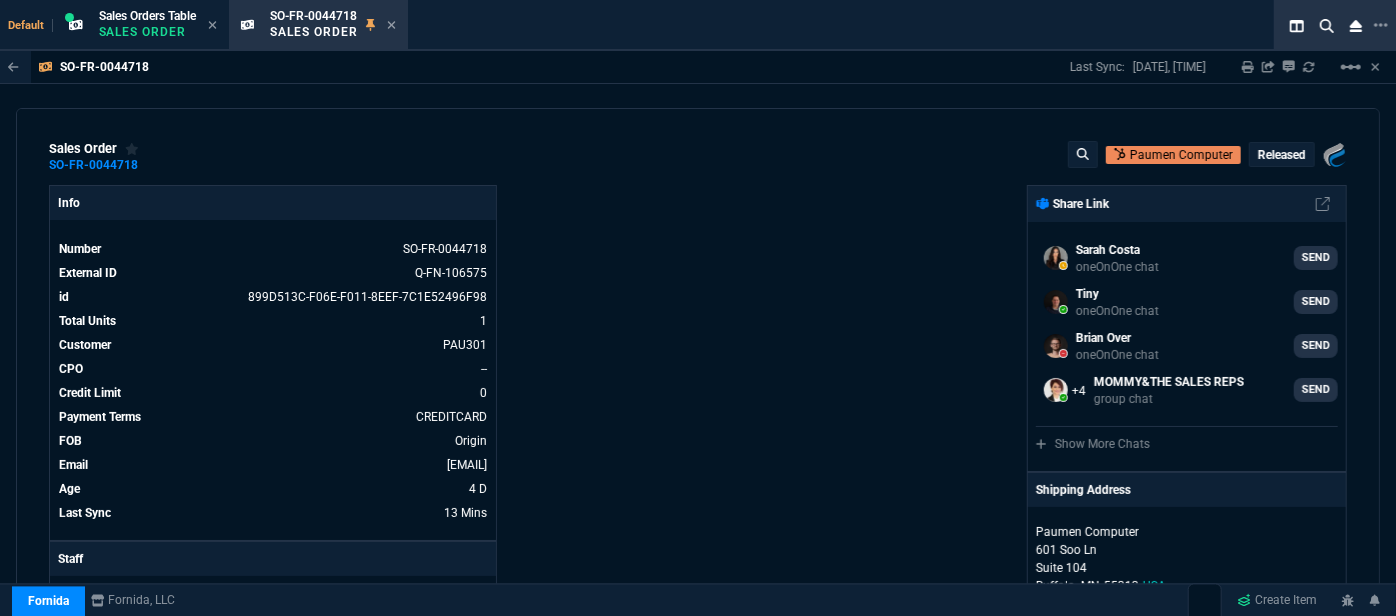 scroll, scrollTop: 1090, scrollLeft: 0, axis: vertical 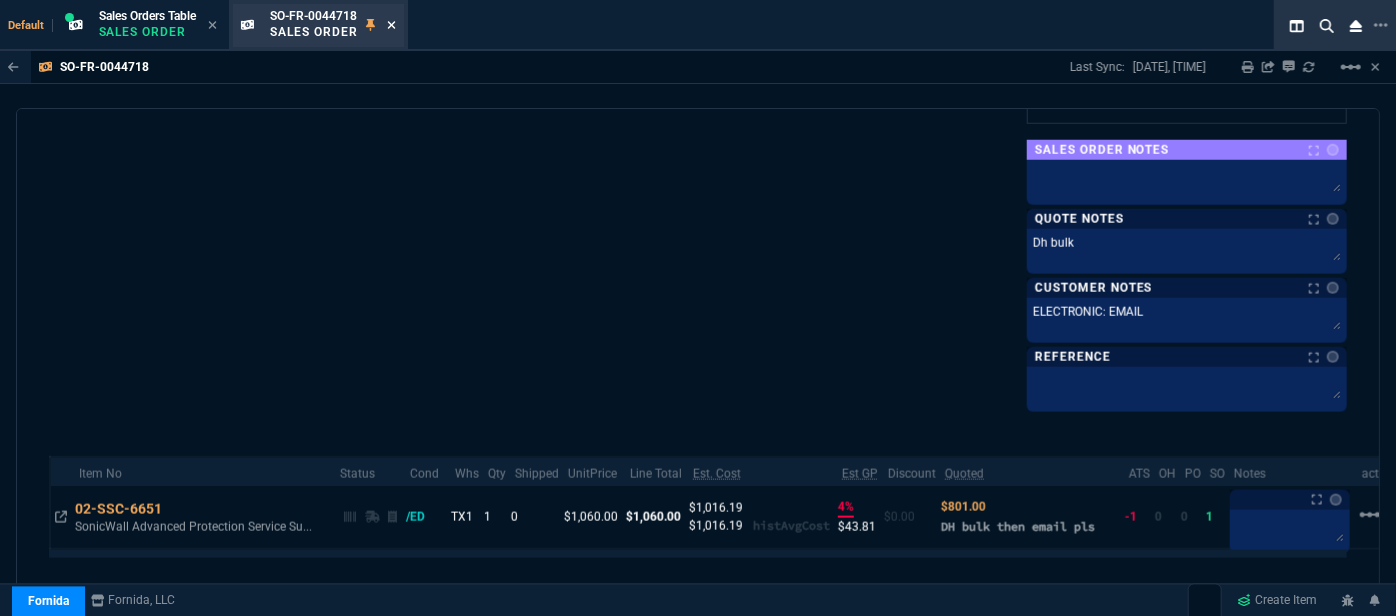 click 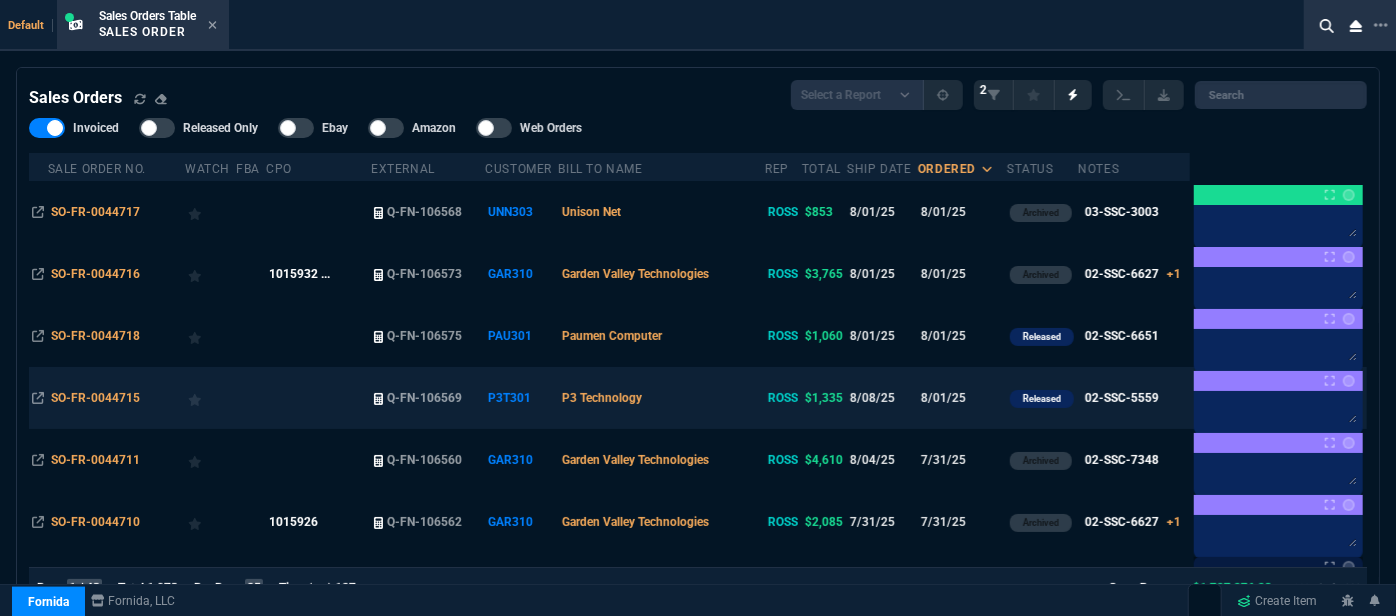 click on "P3 Technology" at bounding box center [661, 398] 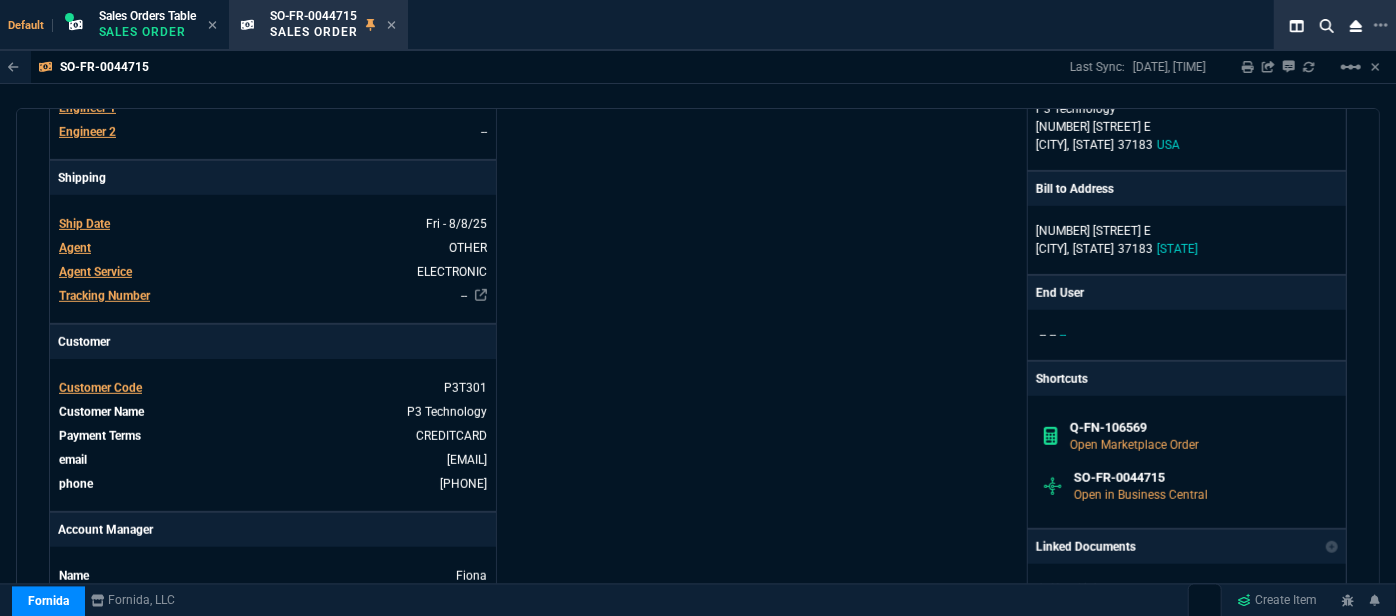 scroll, scrollTop: 1000, scrollLeft: 0, axis: vertical 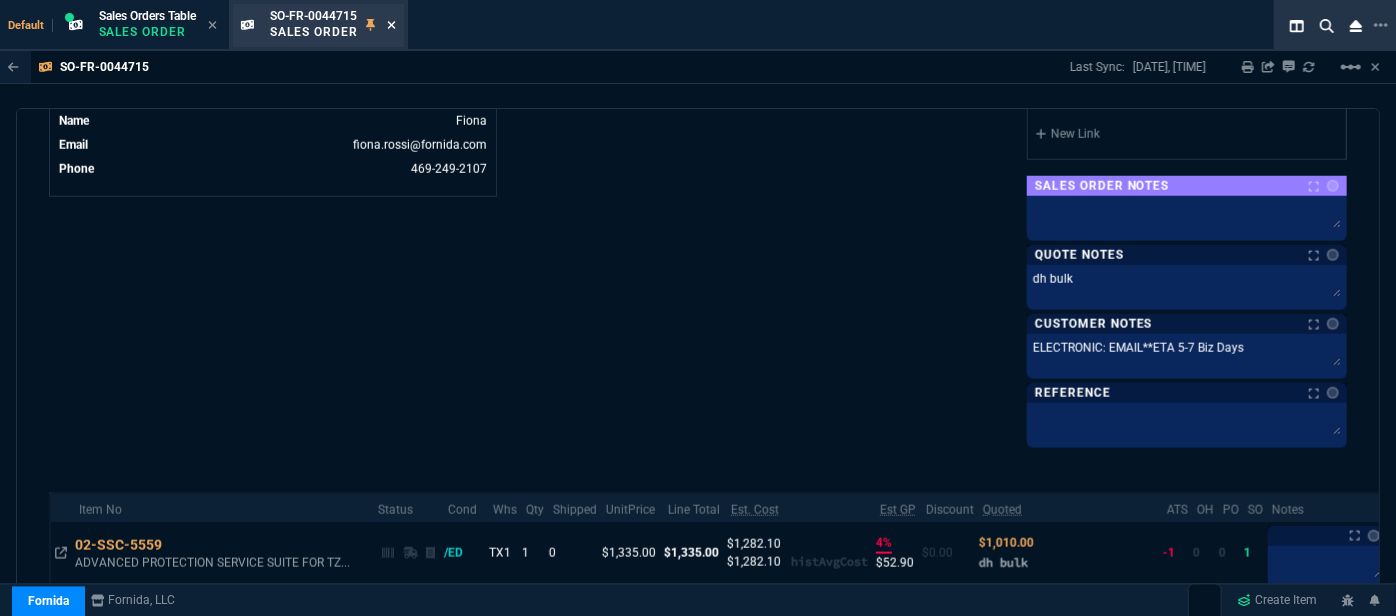 click 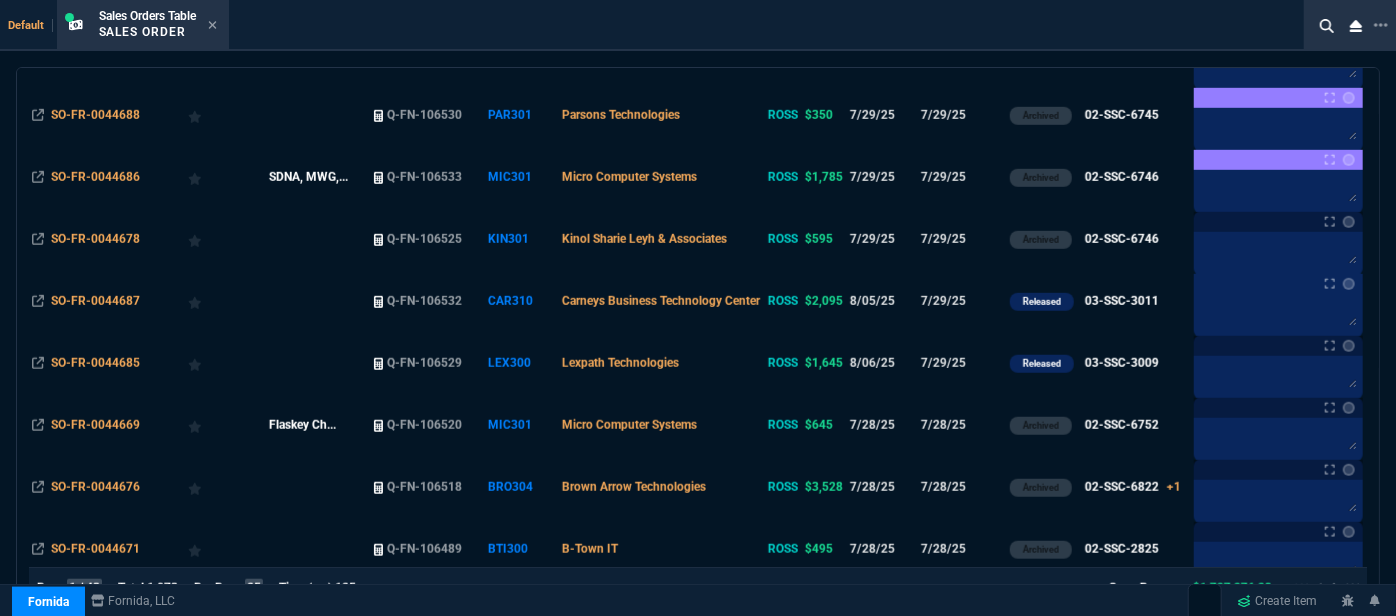 scroll, scrollTop: 727, scrollLeft: 0, axis: vertical 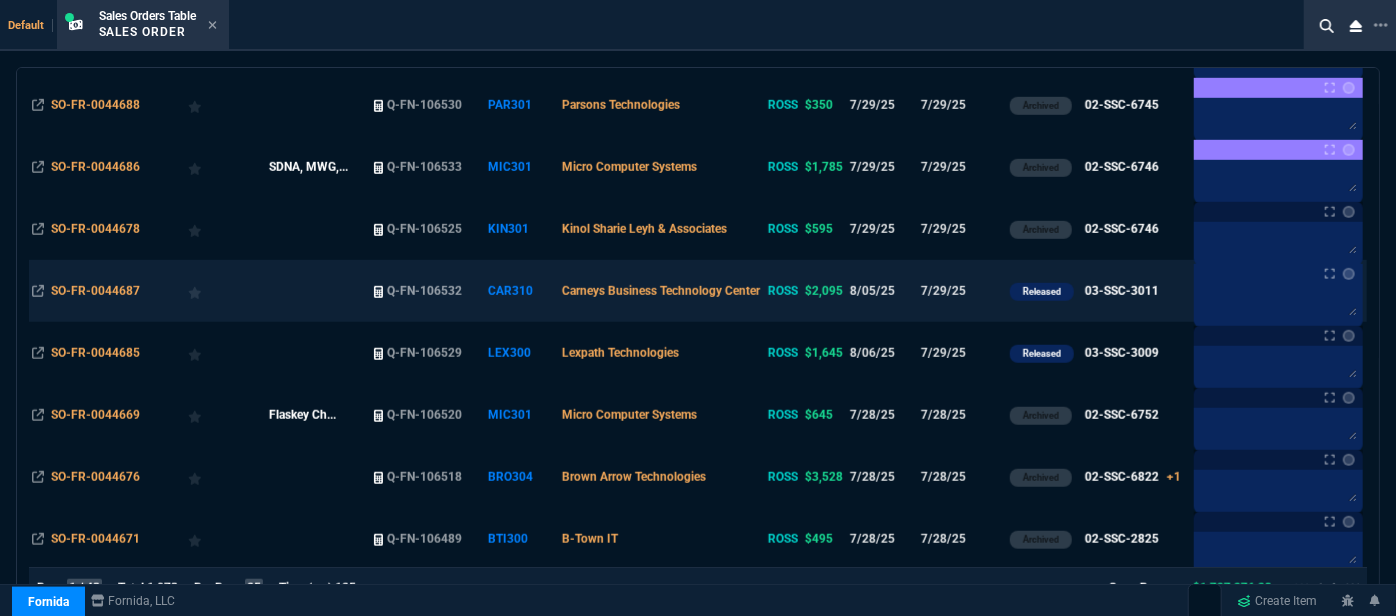 click at bounding box center [318, 291] 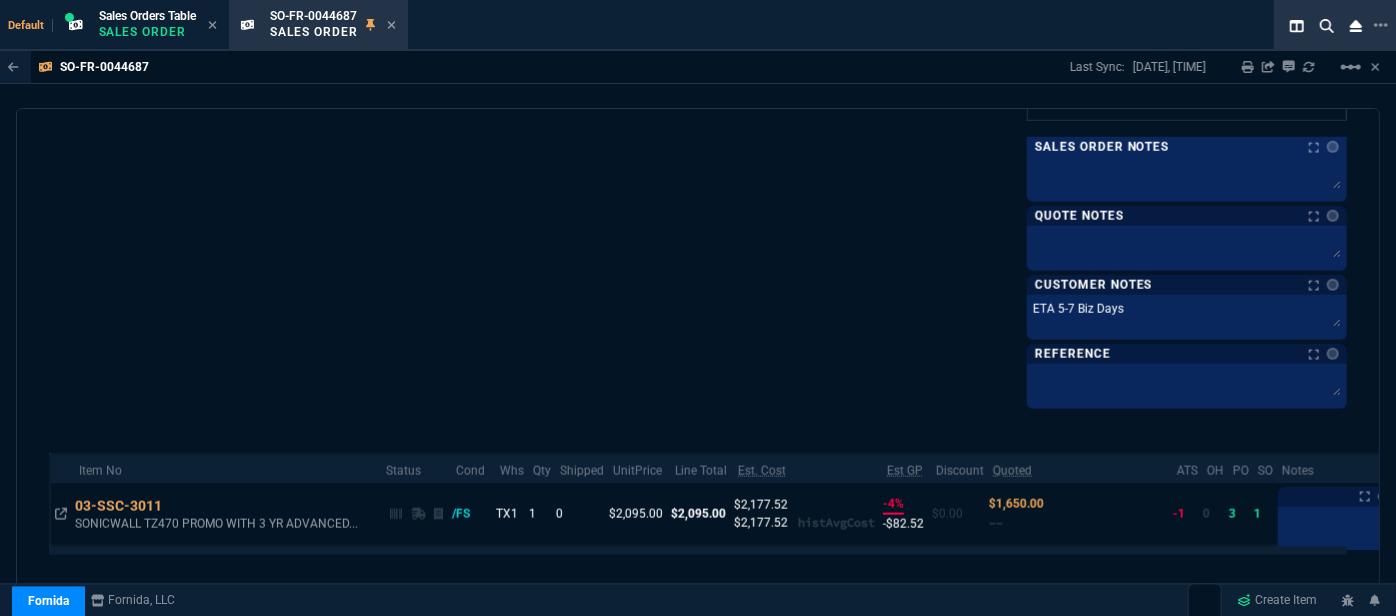 scroll, scrollTop: 1233, scrollLeft: 0, axis: vertical 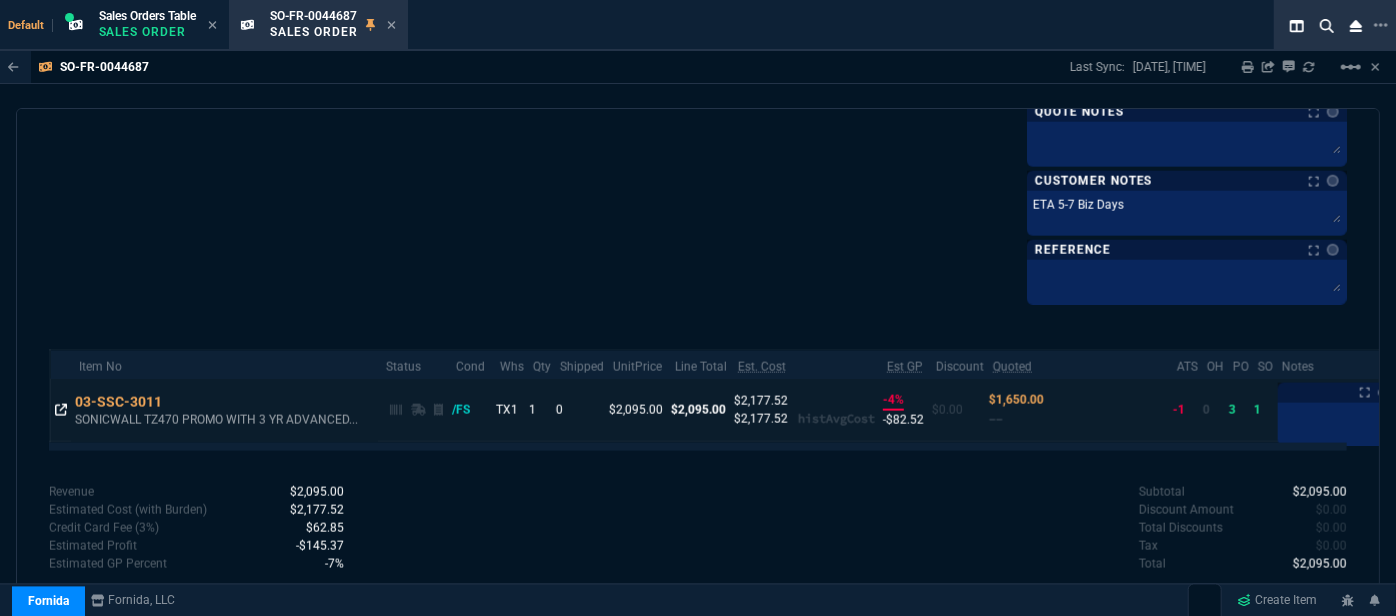 click 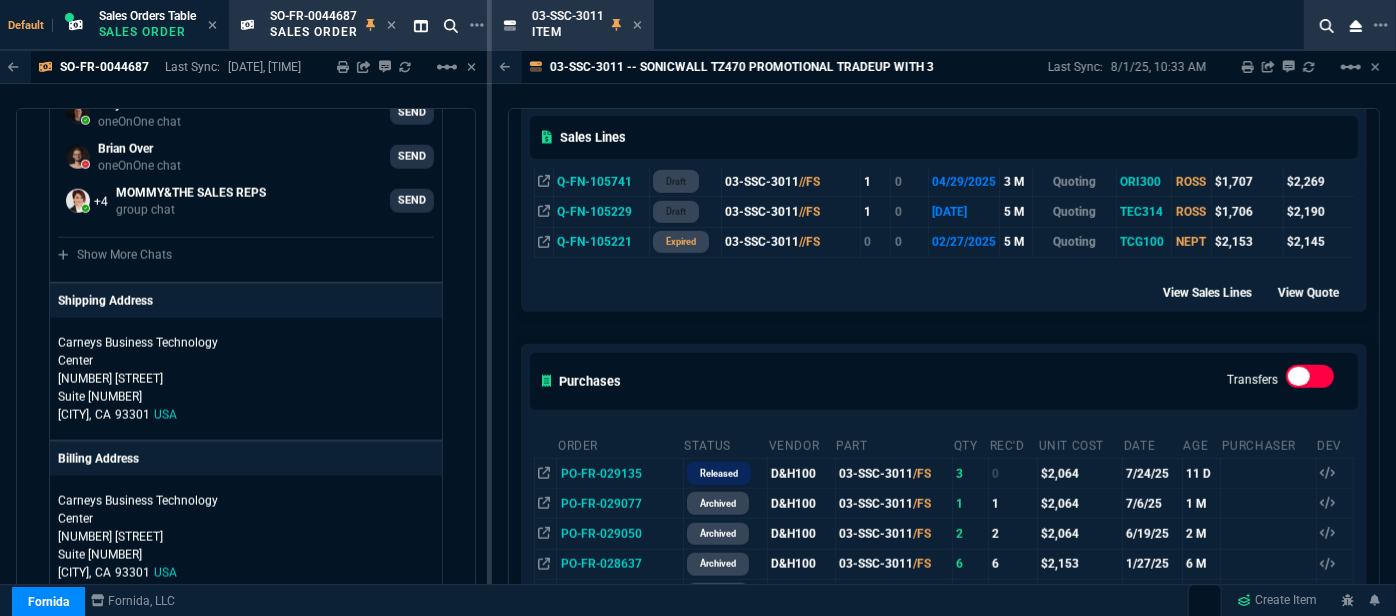 scroll, scrollTop: 818, scrollLeft: 0, axis: vertical 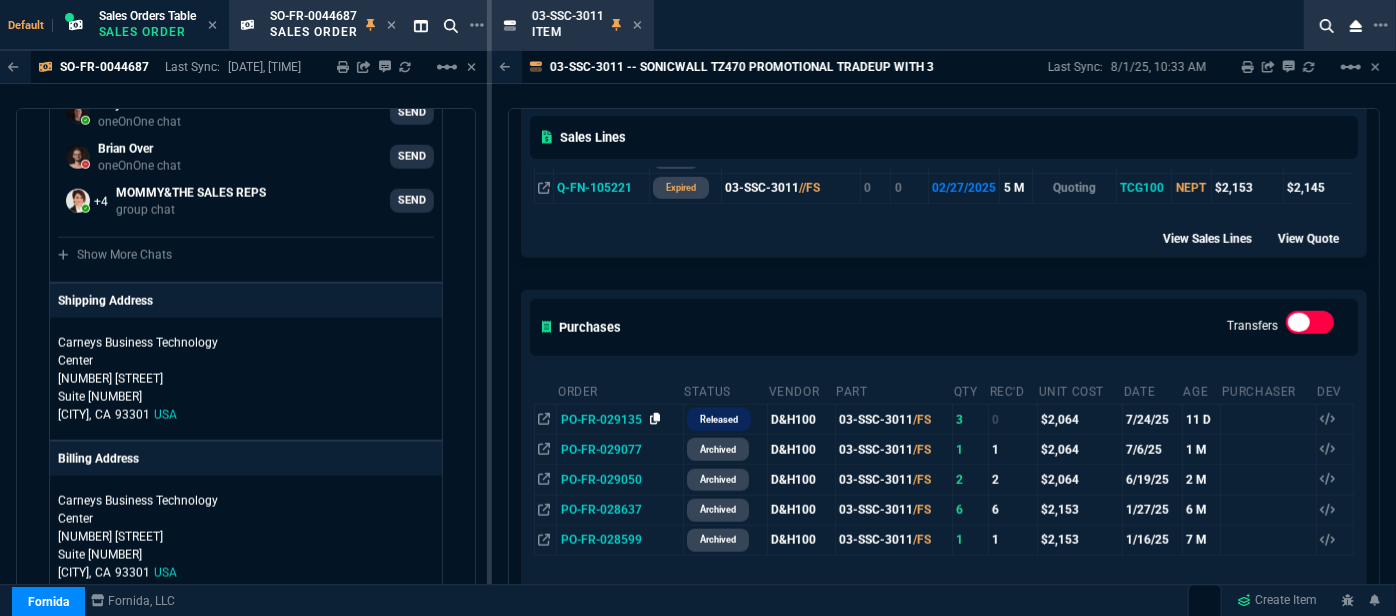 click 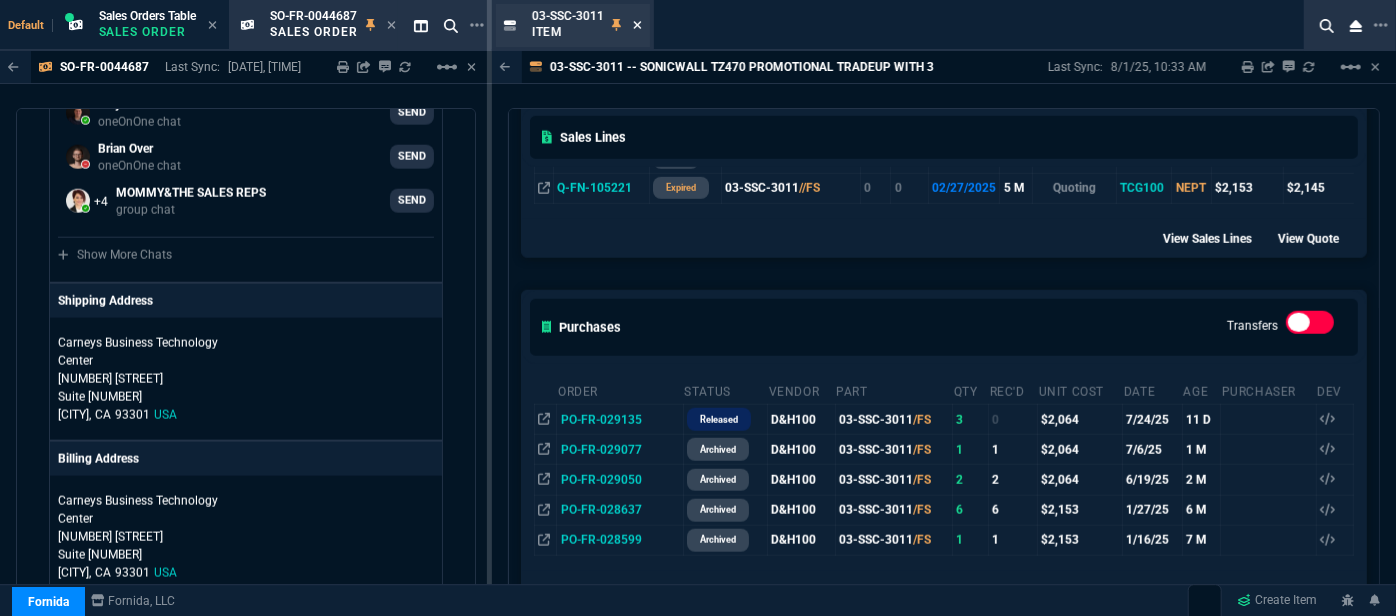 click 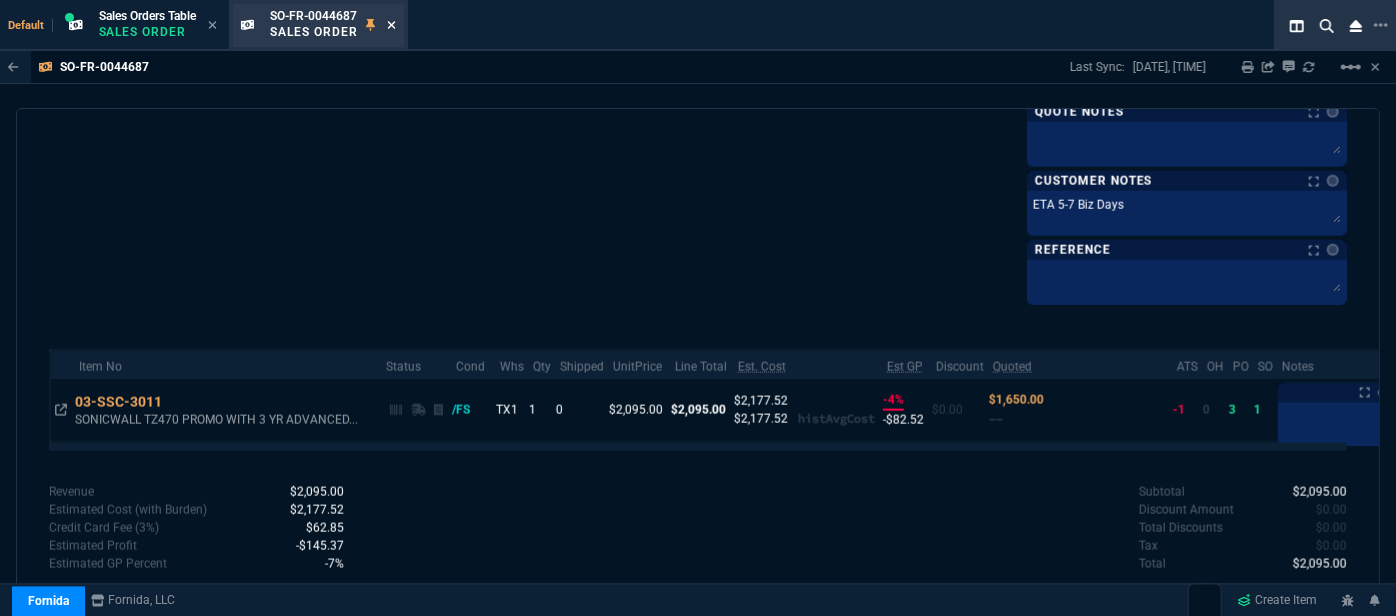 click 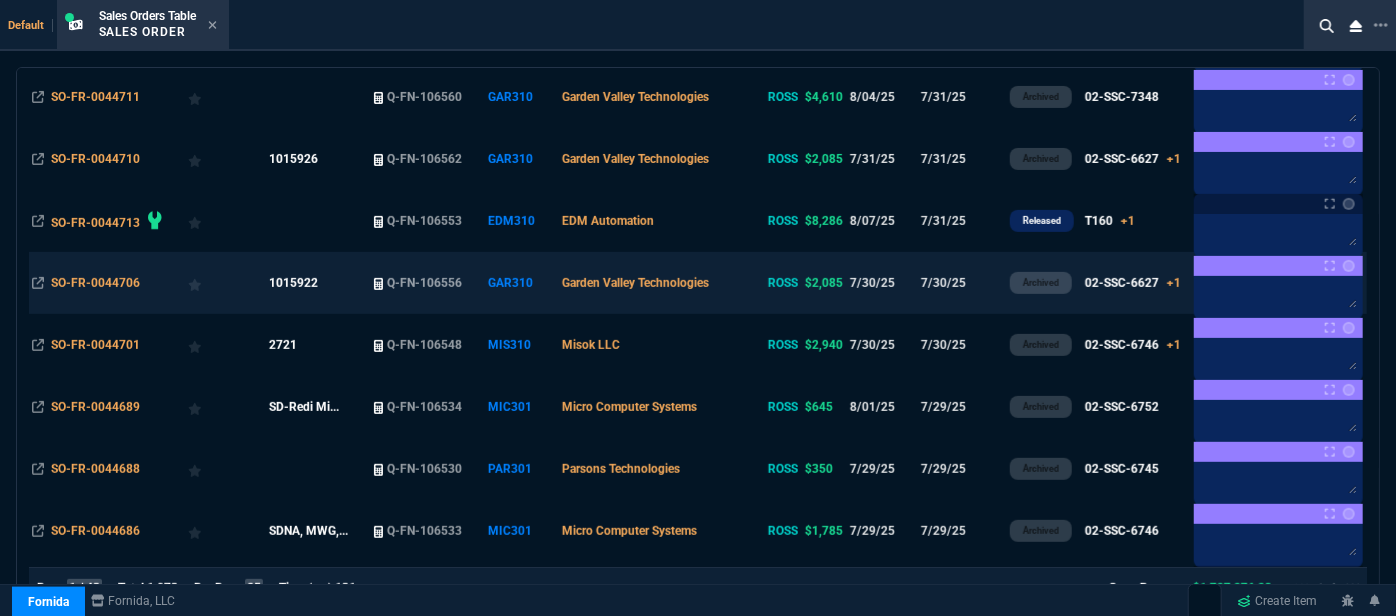 scroll, scrollTop: 636, scrollLeft: 0, axis: vertical 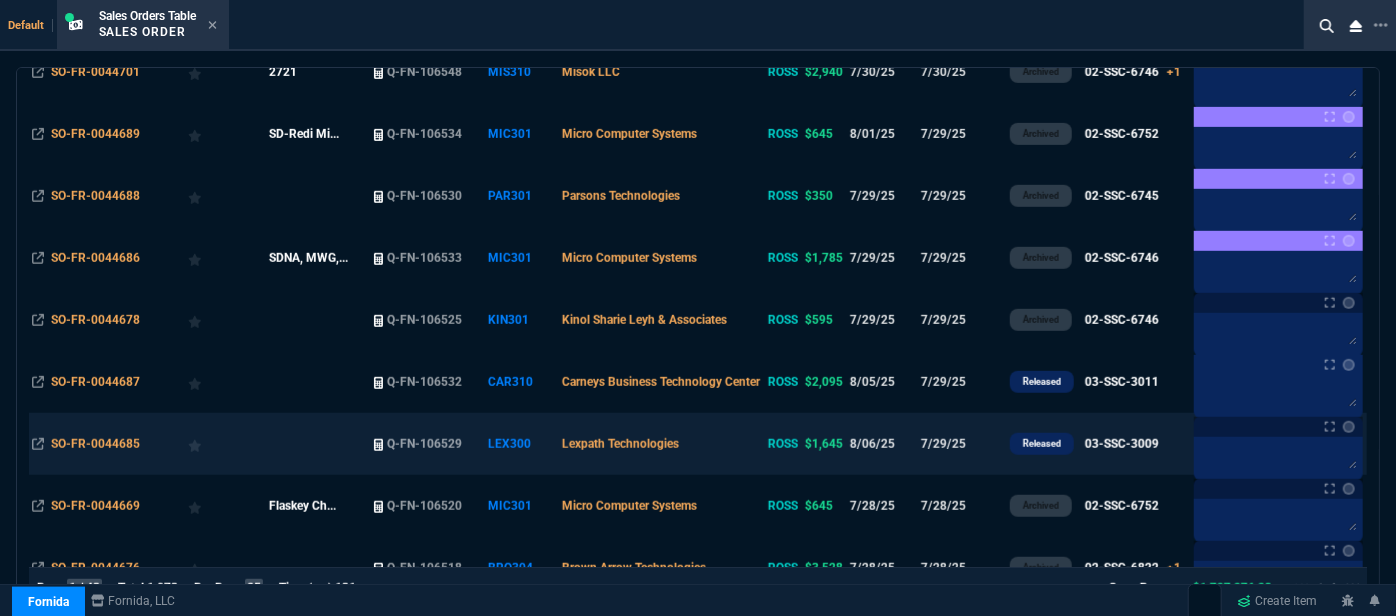 click on "Lexpath Technologies" at bounding box center (661, 444) 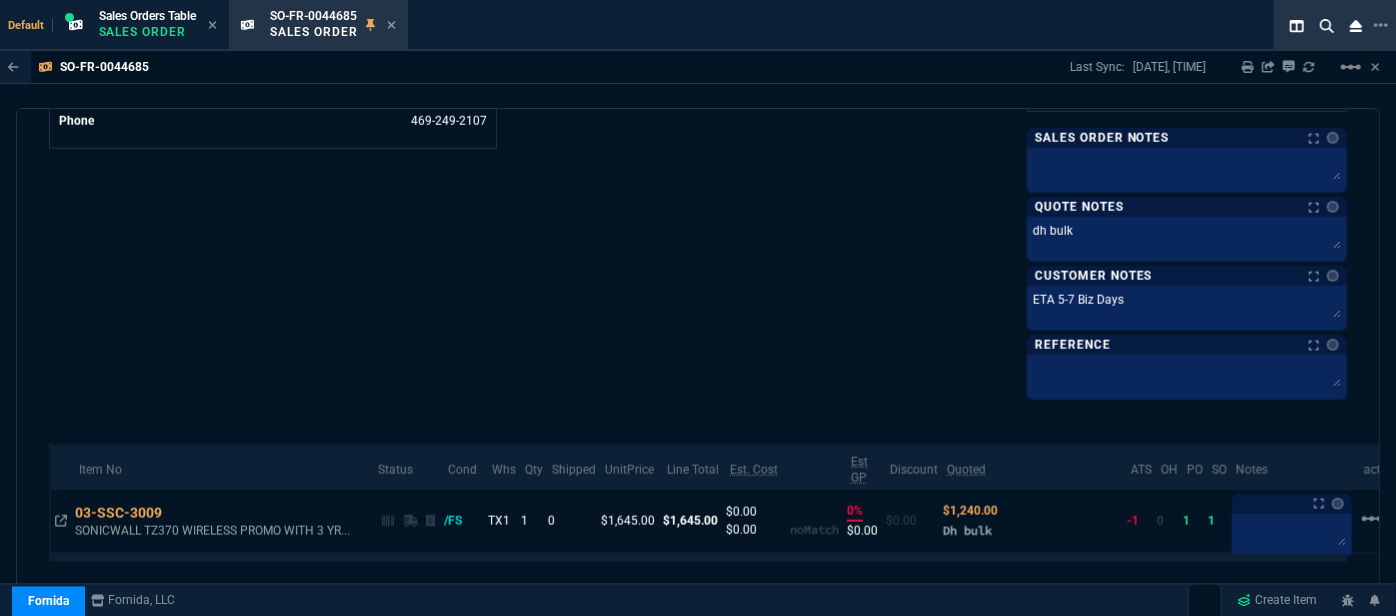 scroll, scrollTop: 1090, scrollLeft: 0, axis: vertical 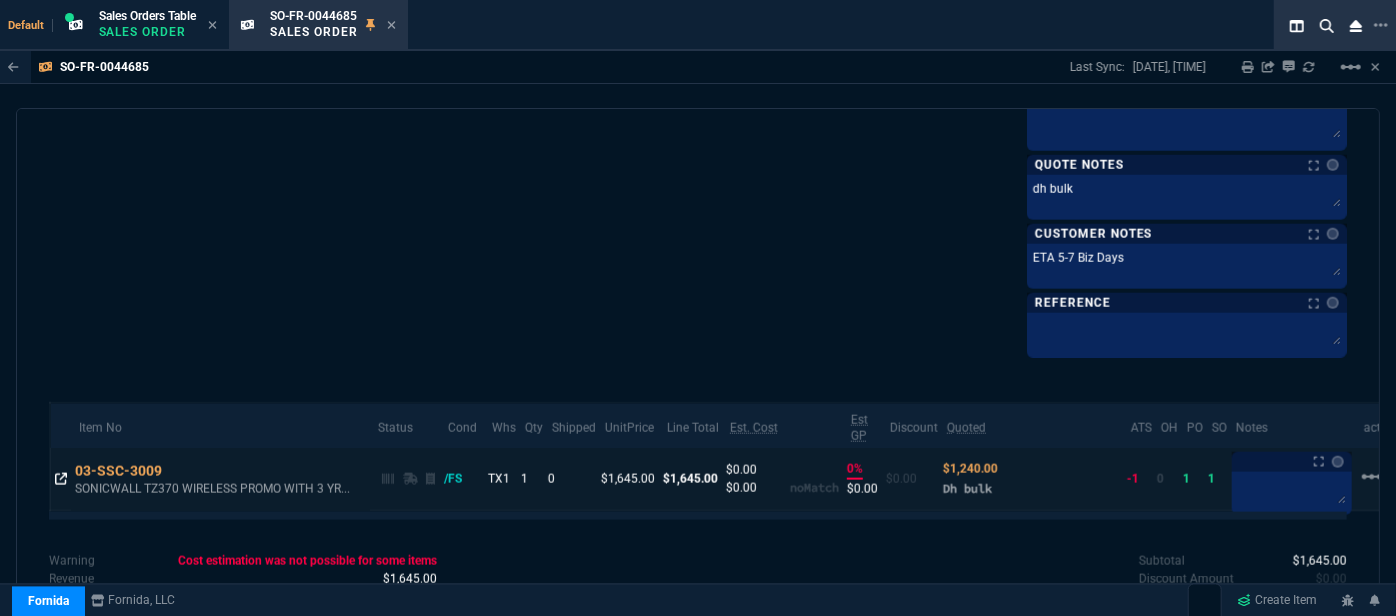 click 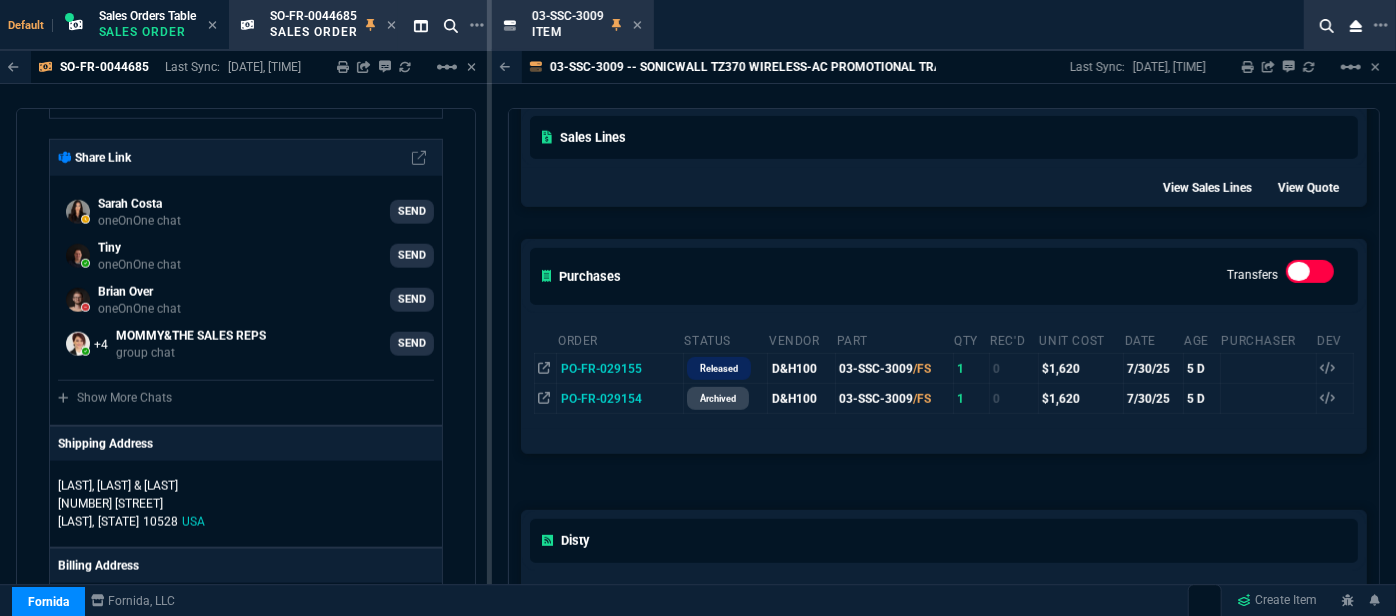 scroll, scrollTop: 454, scrollLeft: 0, axis: vertical 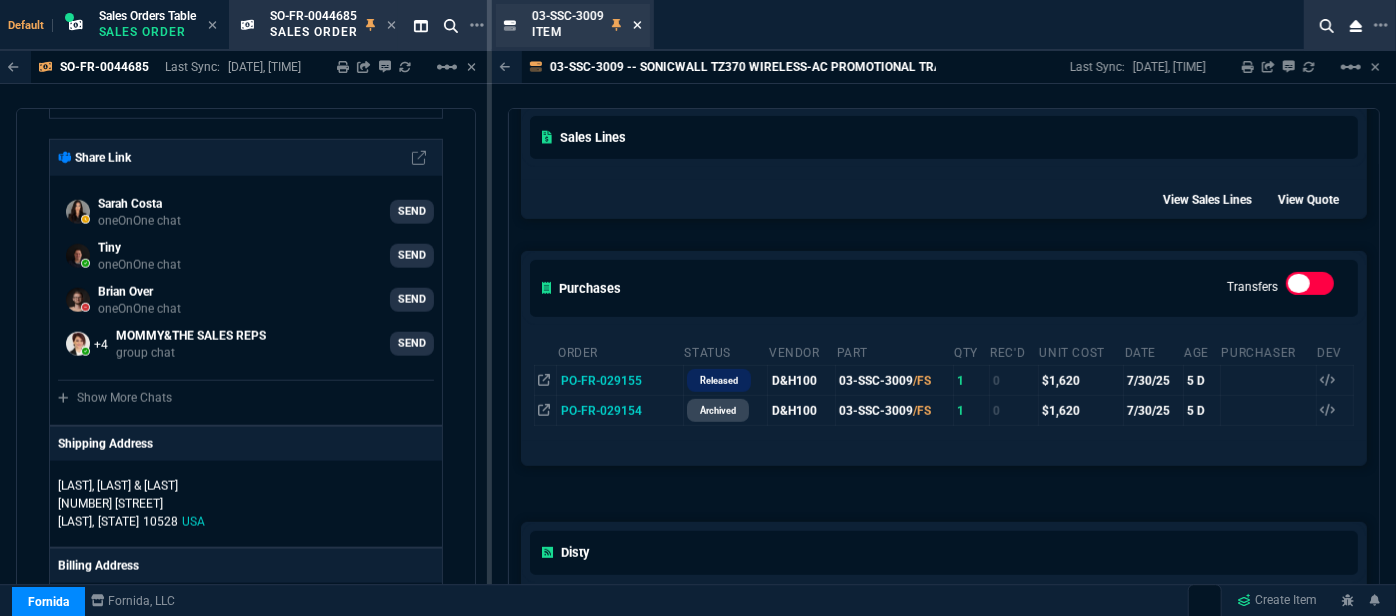 click 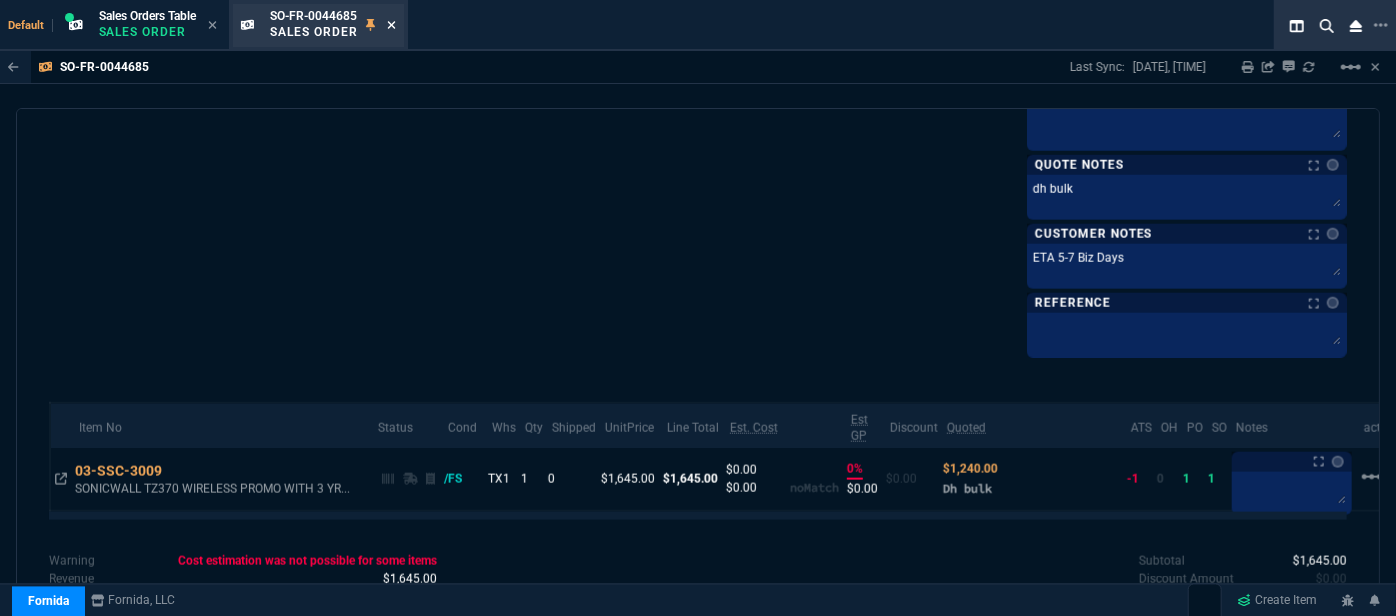 click 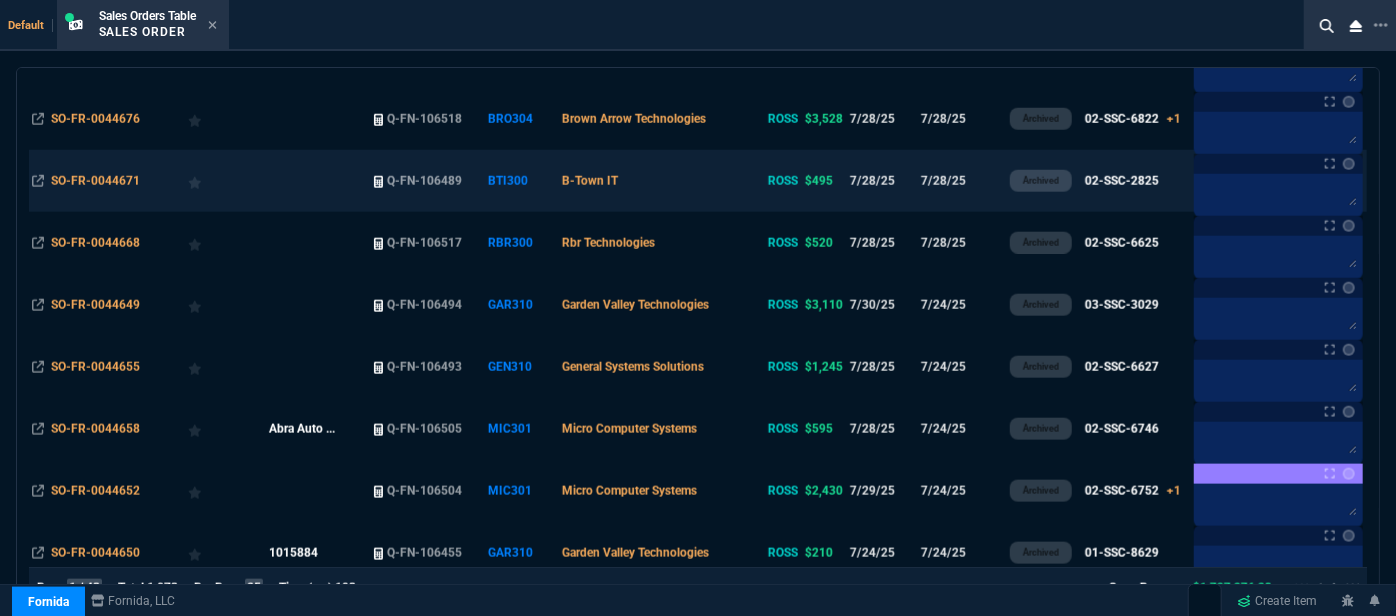 scroll, scrollTop: 1181, scrollLeft: 0, axis: vertical 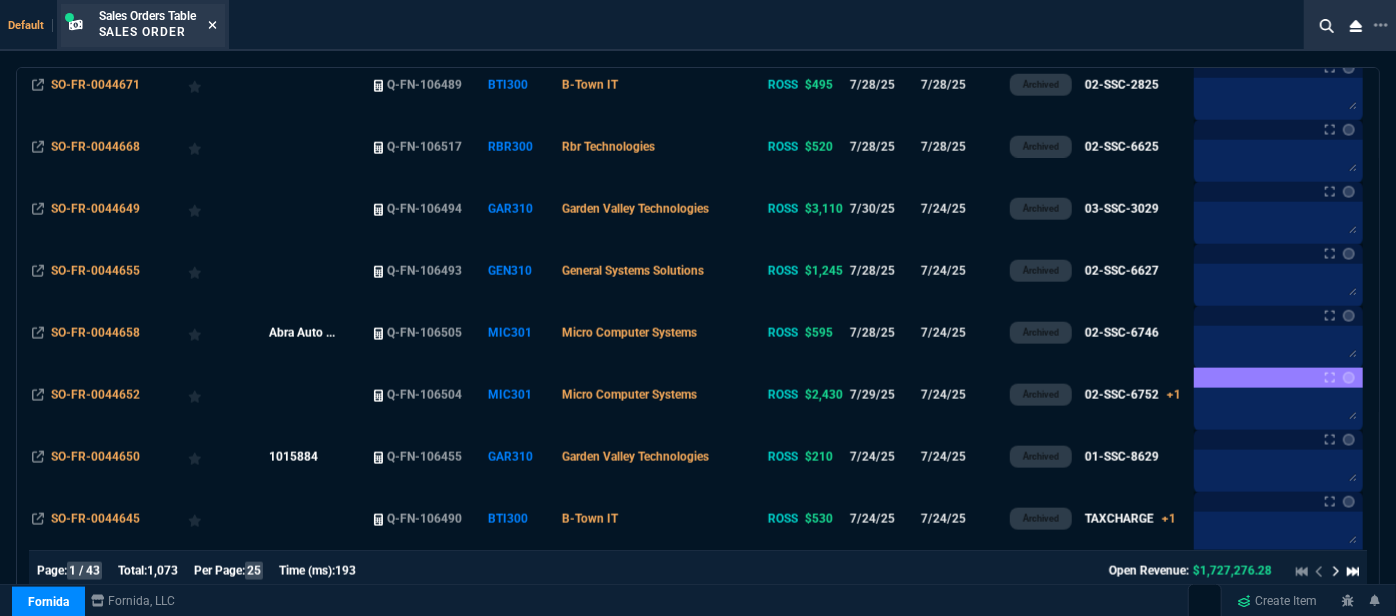 click at bounding box center [212, 26] 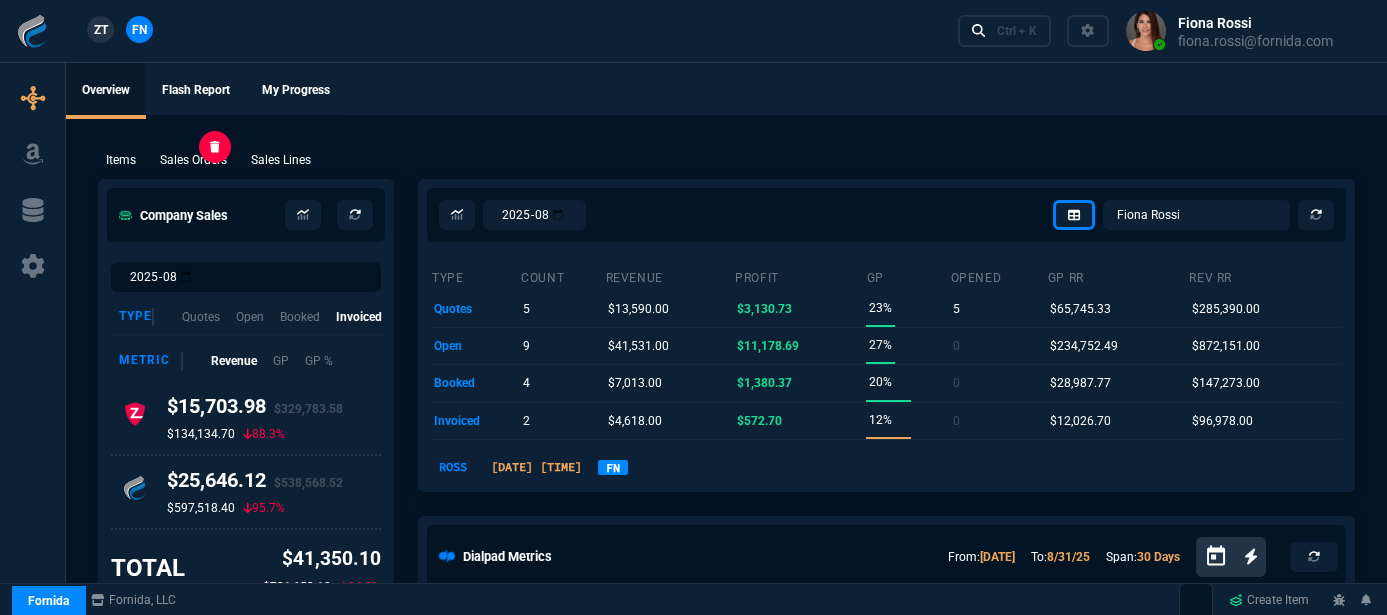 click on "Sales Orders" at bounding box center (193, 160) 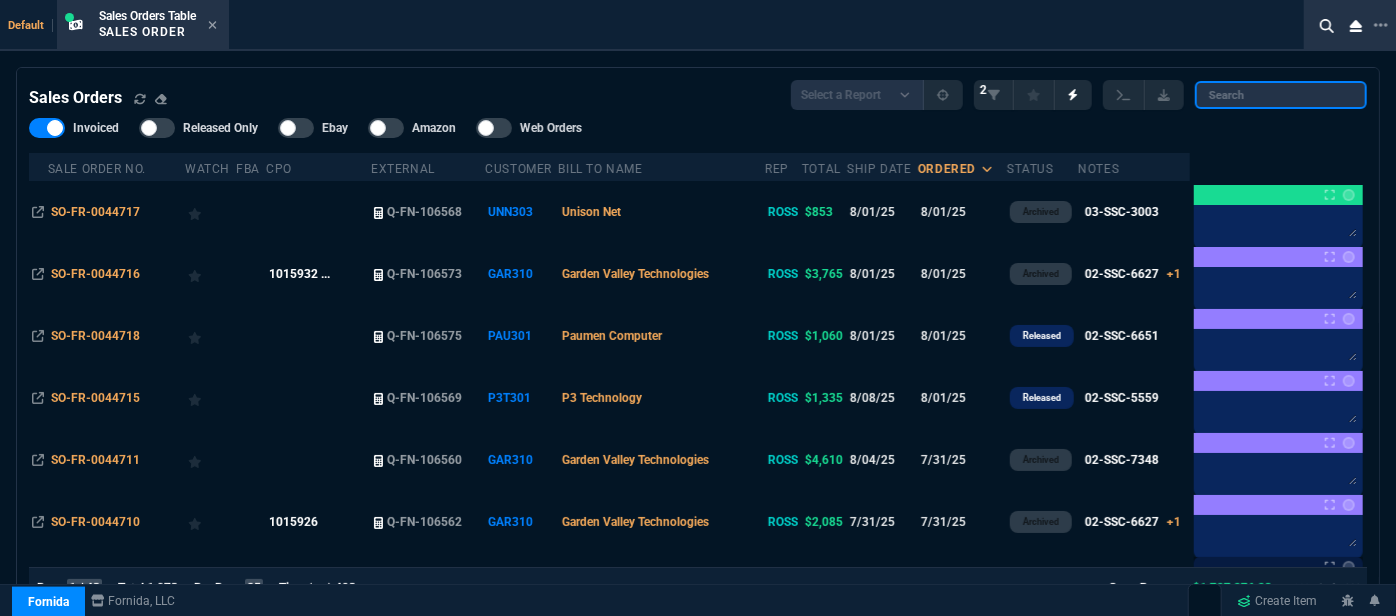 click at bounding box center (1281, 95) 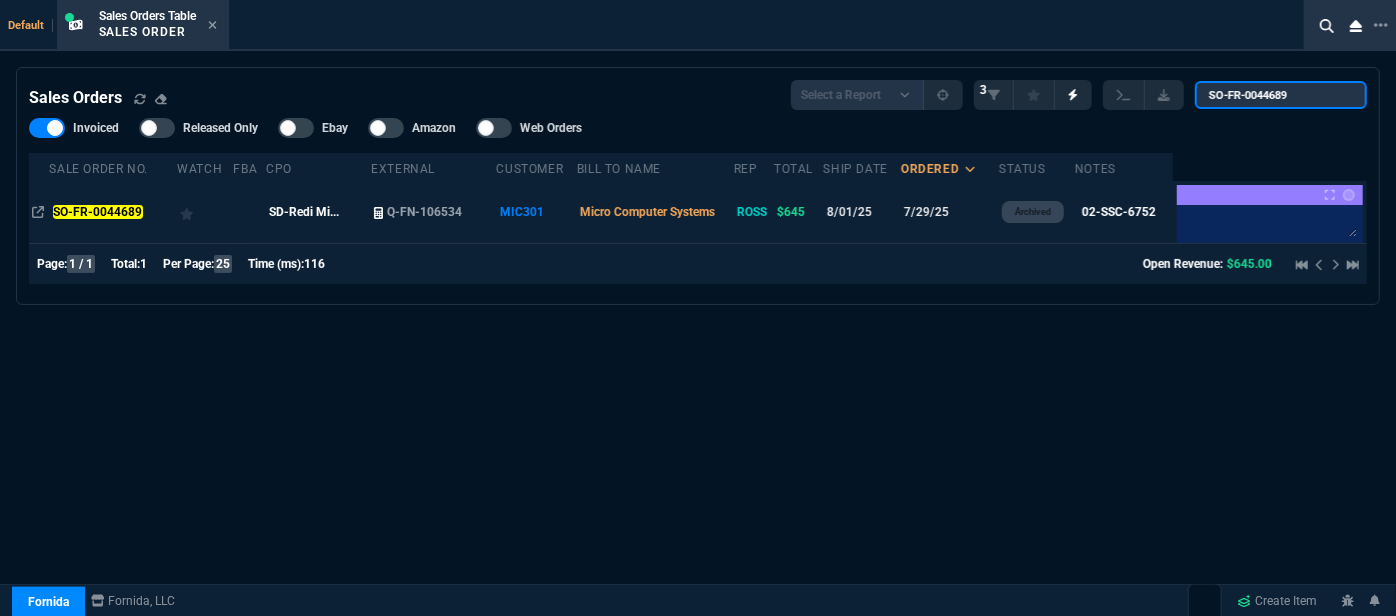 type on "SO-FR-0044689" 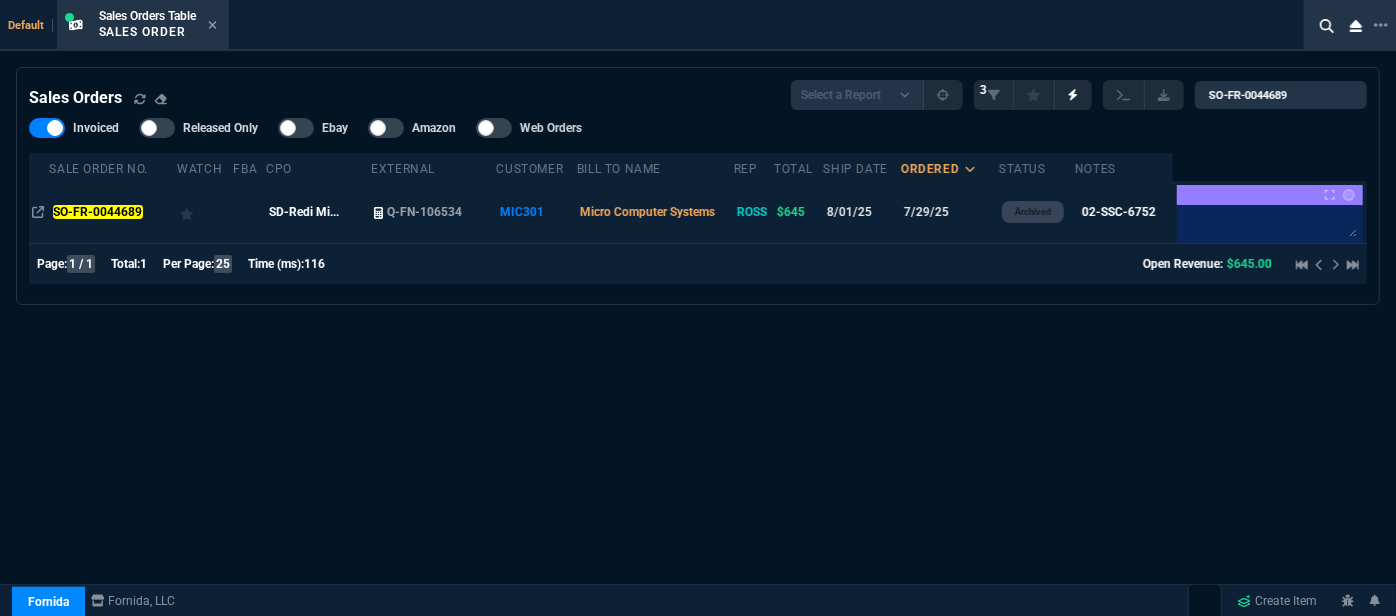 click at bounding box center (249, 212) 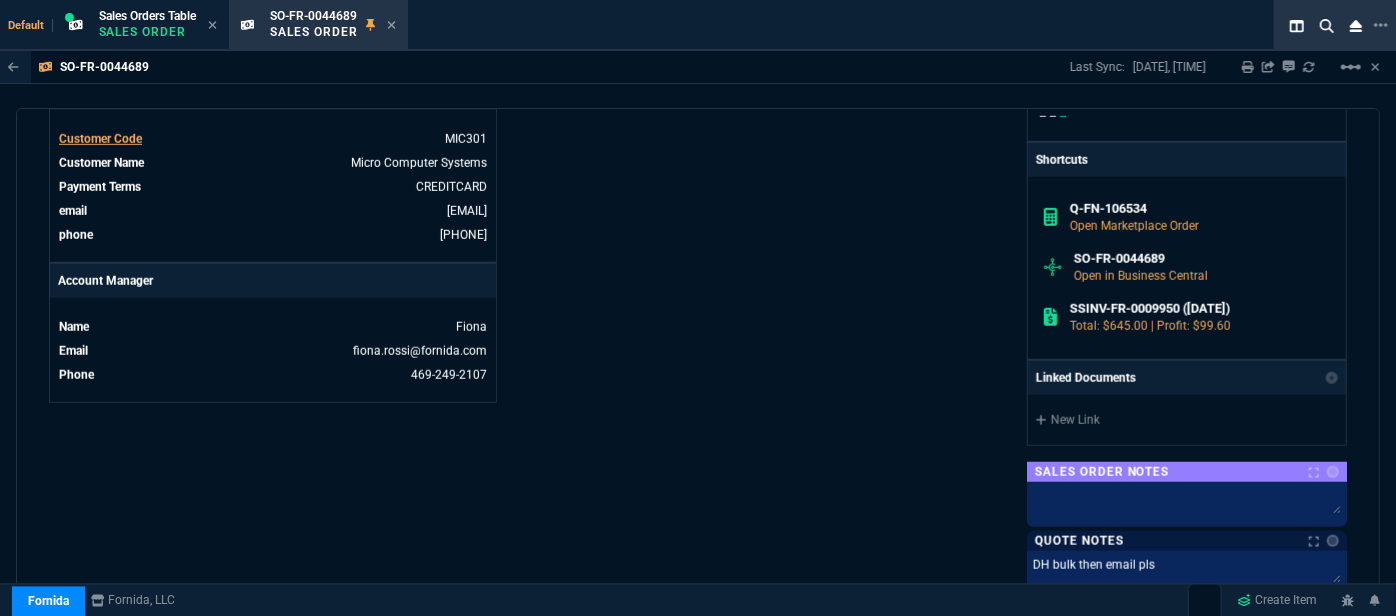 scroll, scrollTop: 1181, scrollLeft: 0, axis: vertical 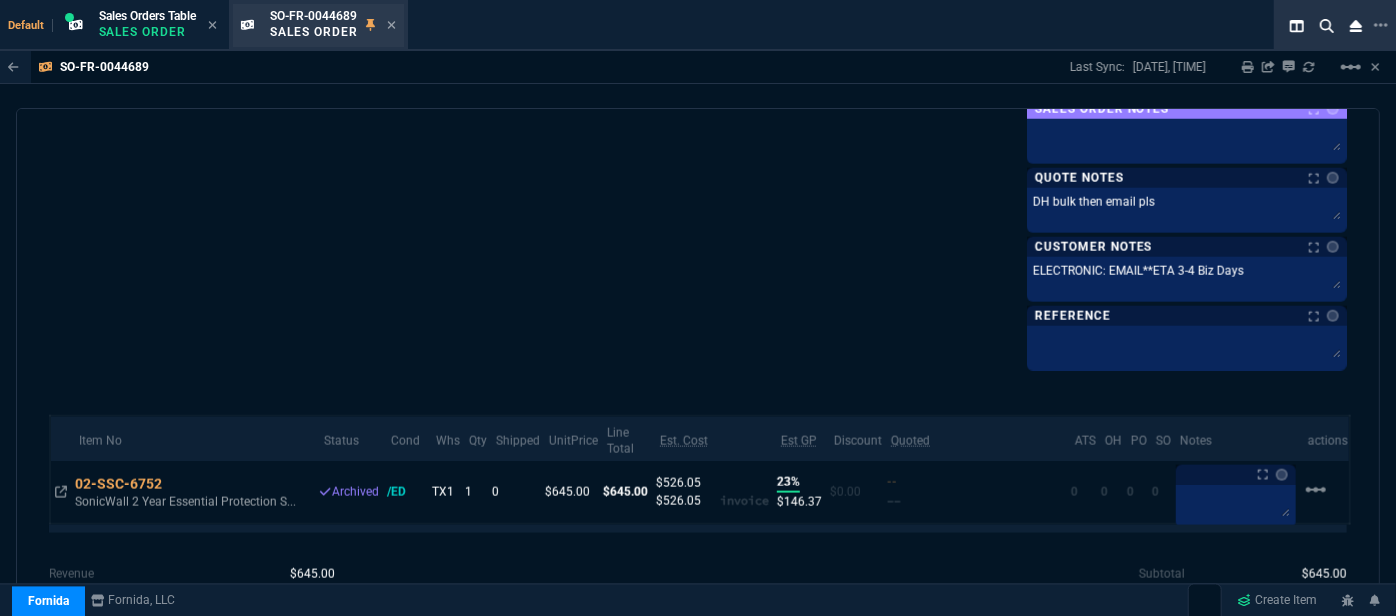 click on "SO-FR-0044689  Sales Order" at bounding box center [318, 25] 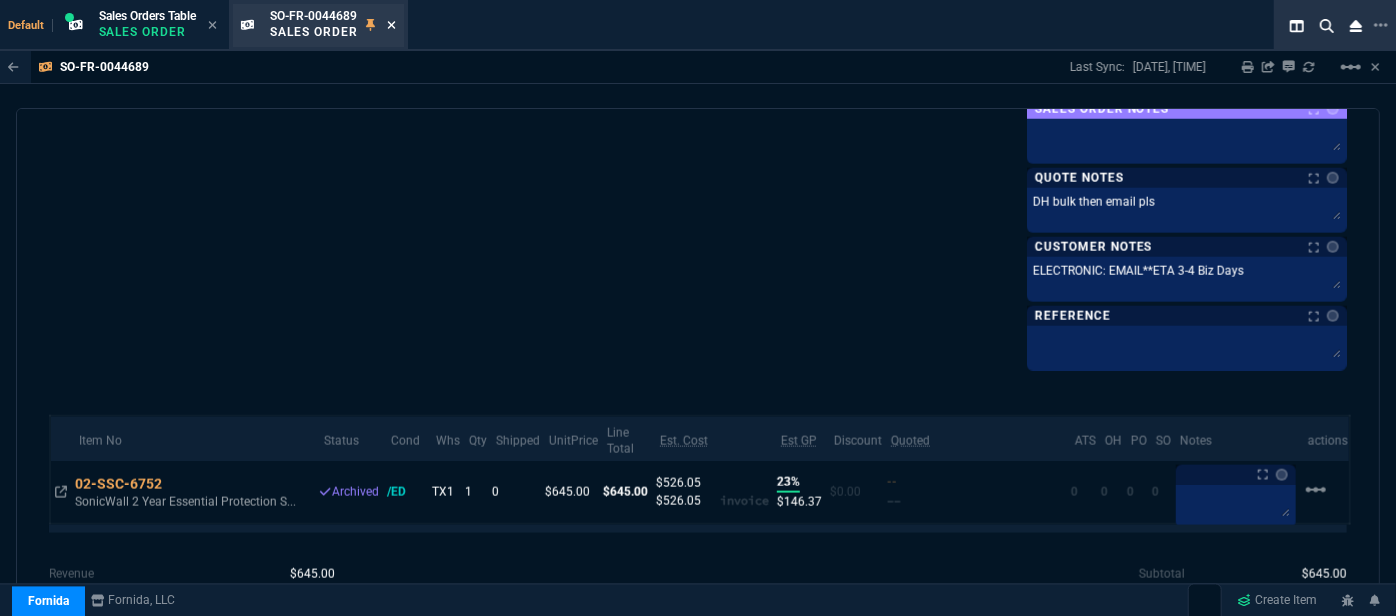 click 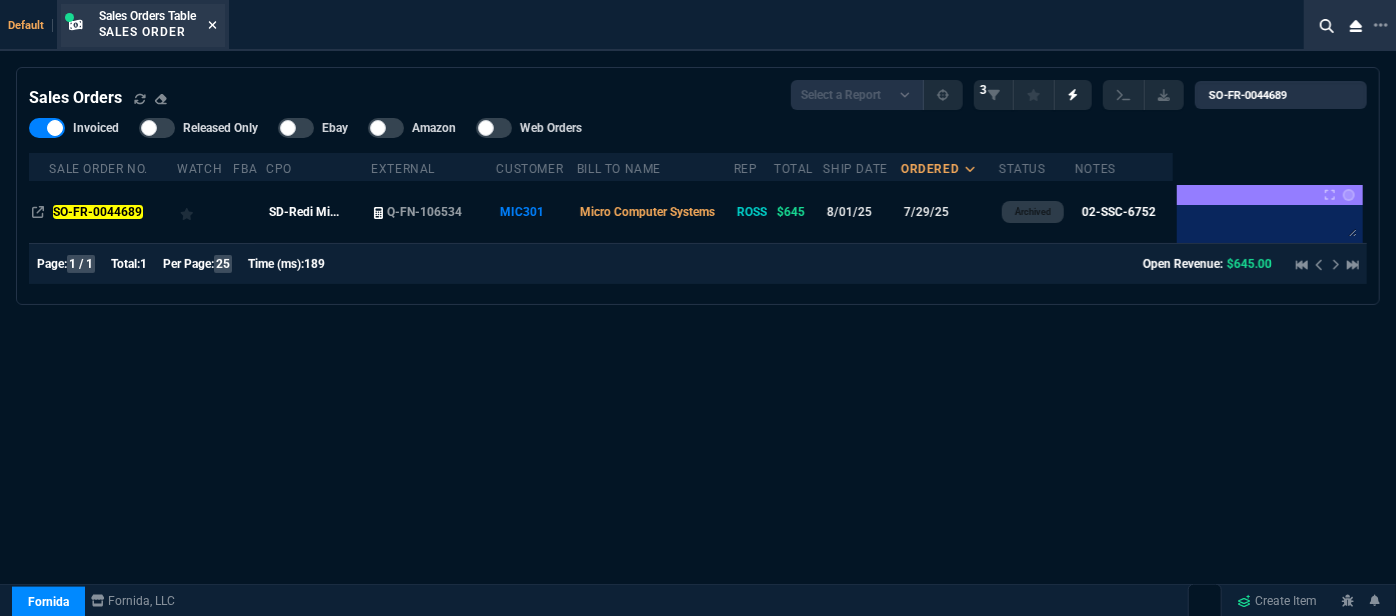 click 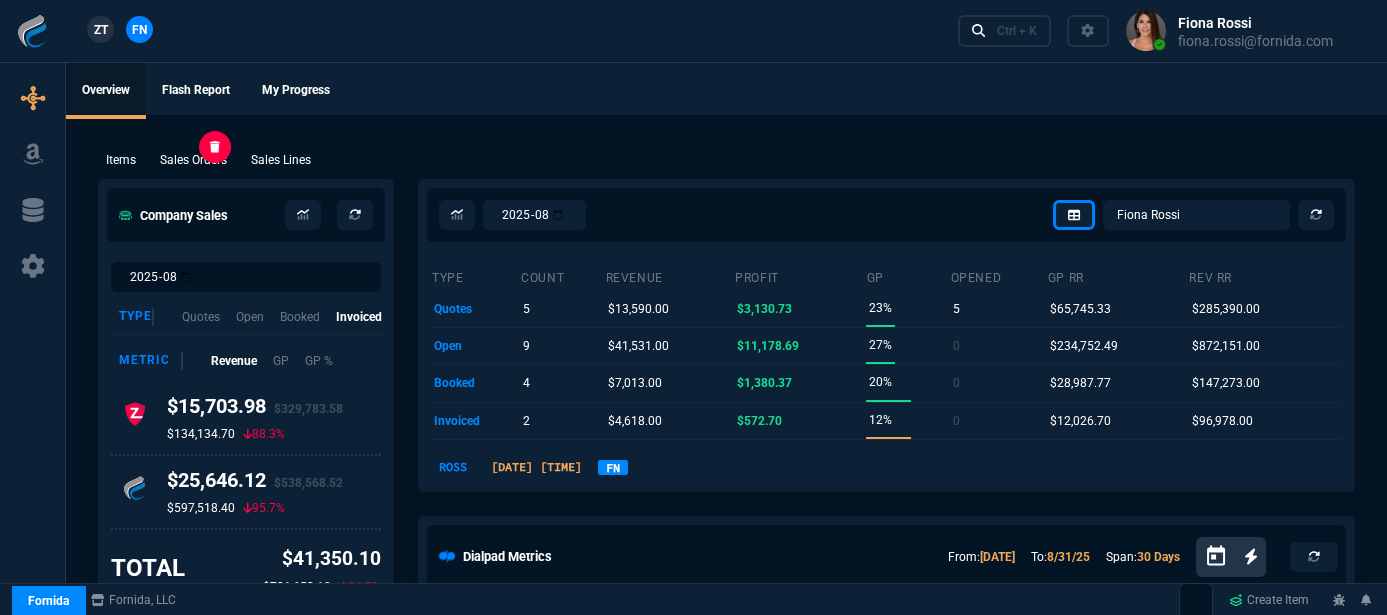 click on "Sales Orders" at bounding box center (193, 160) 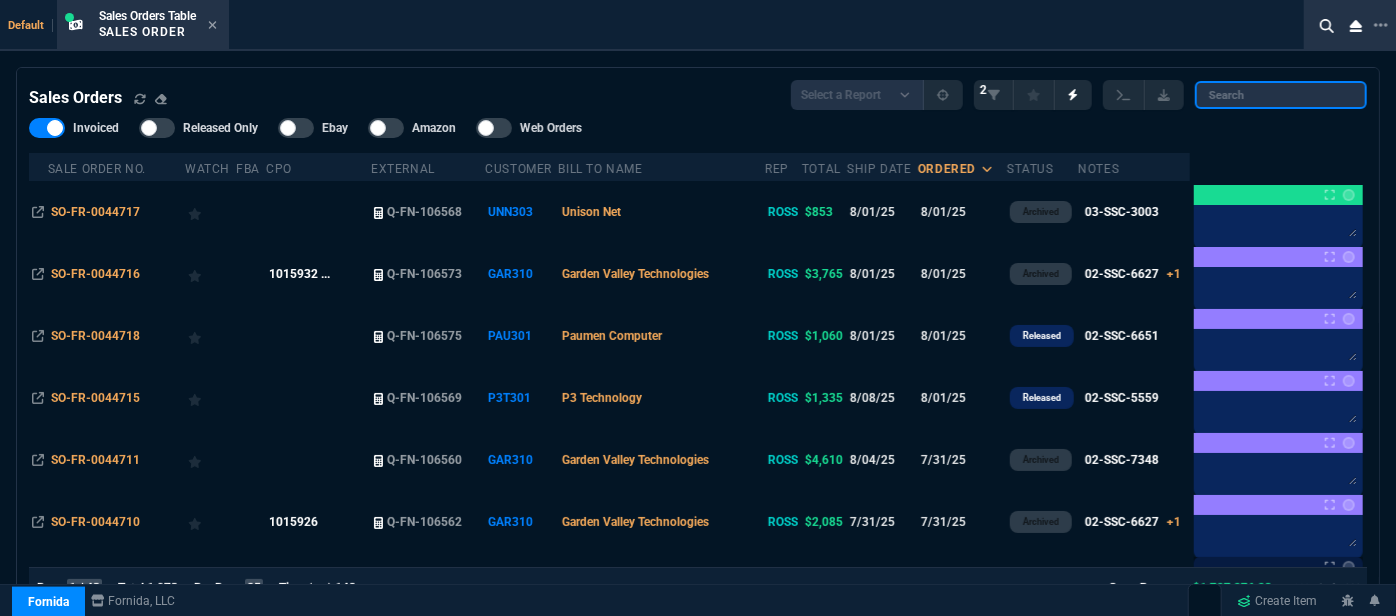 click at bounding box center (1281, 95) 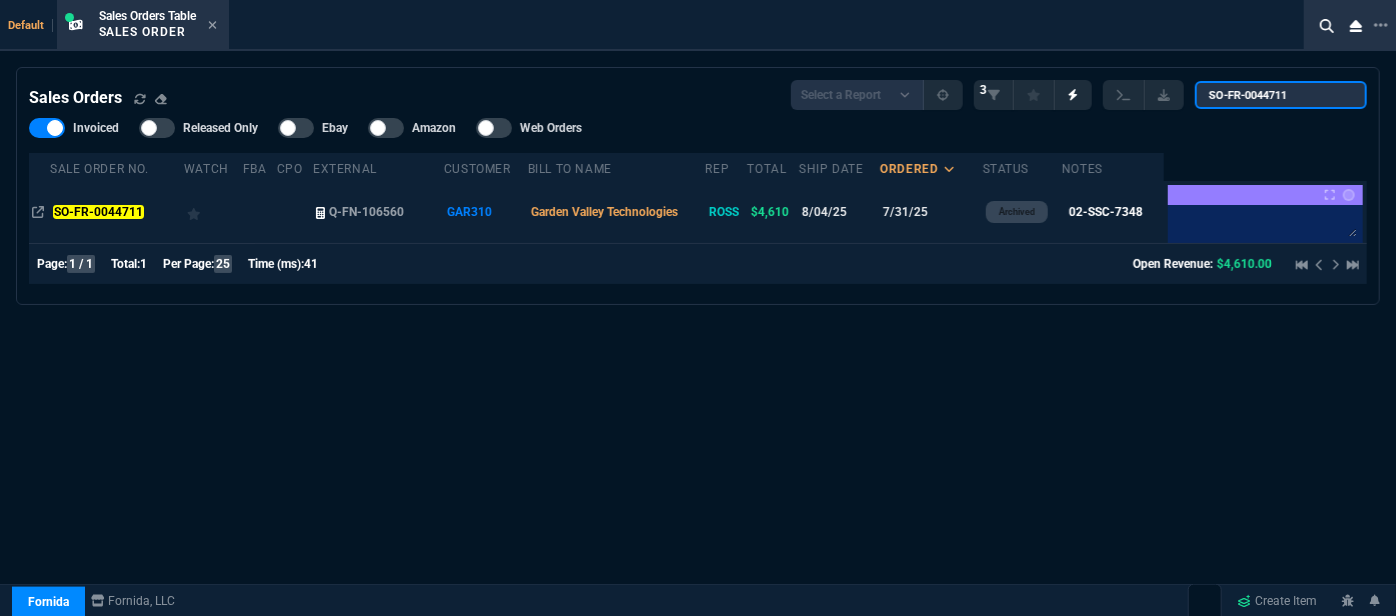 type on "SO-FR-0044711" 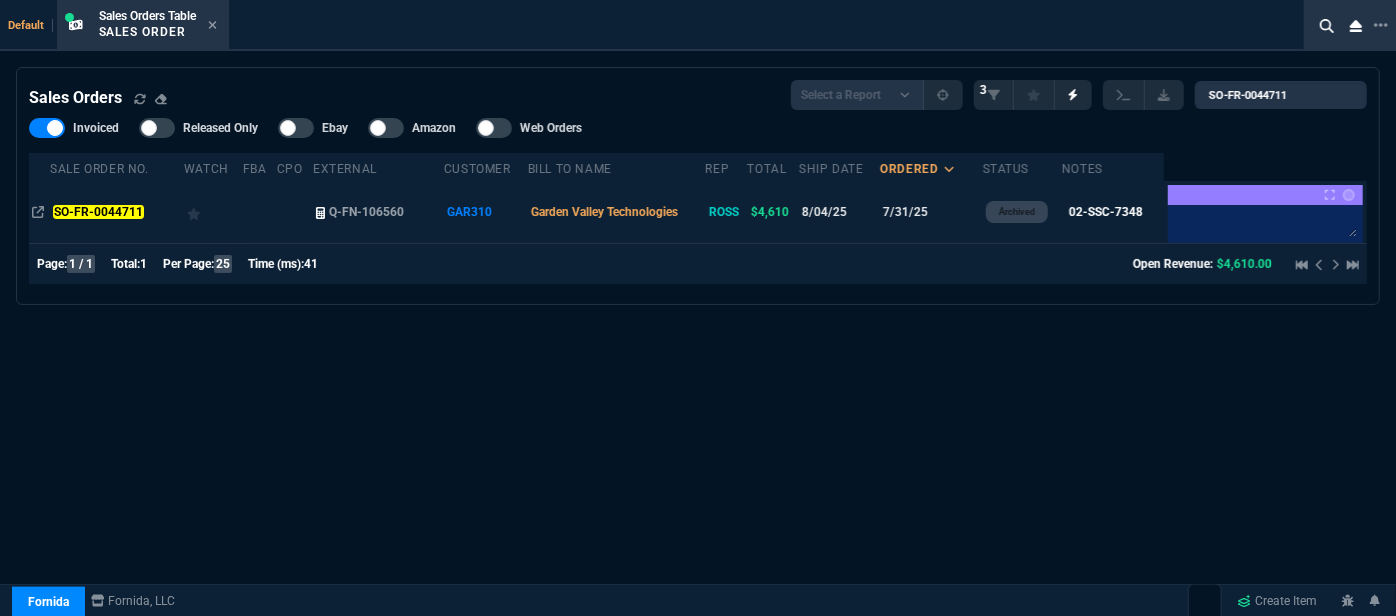click on "Garden Valley Technologies" at bounding box center [617, 212] 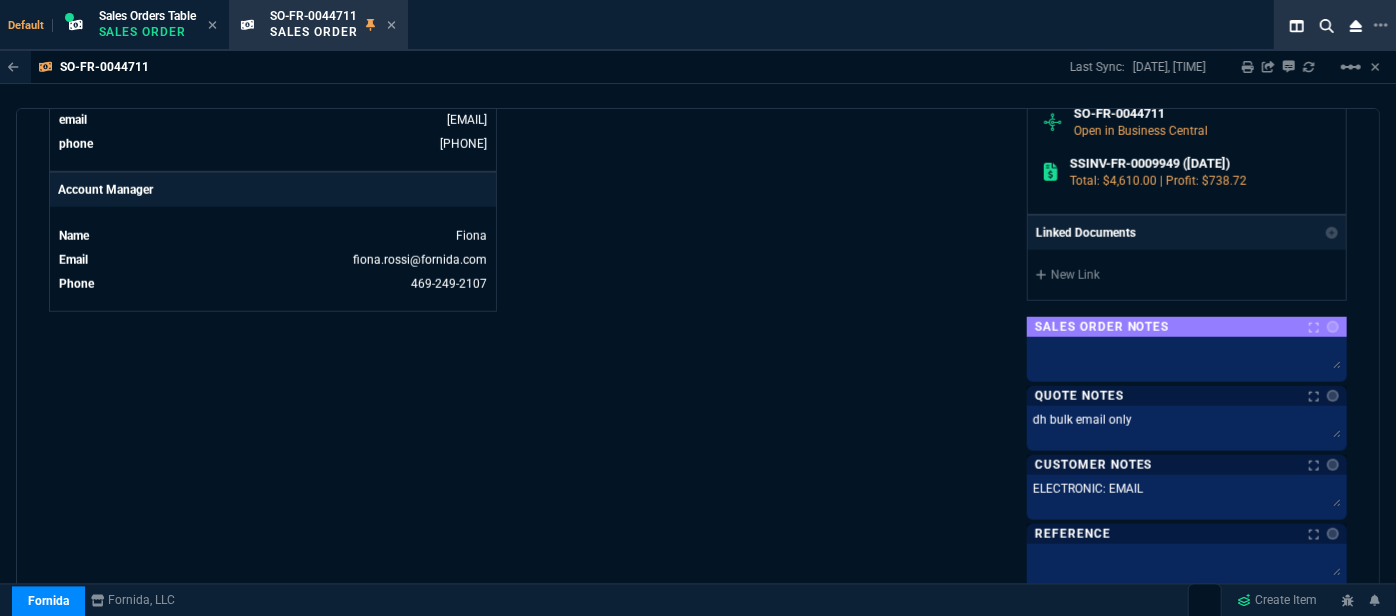 scroll, scrollTop: 1193, scrollLeft: 0, axis: vertical 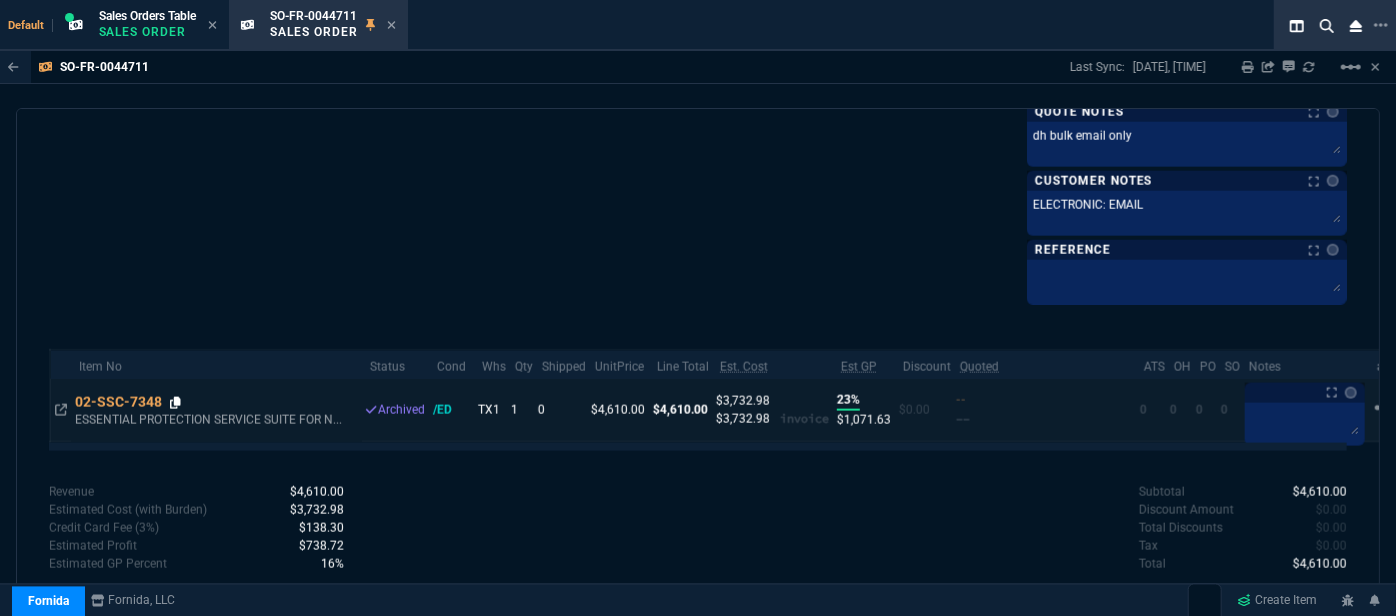 click 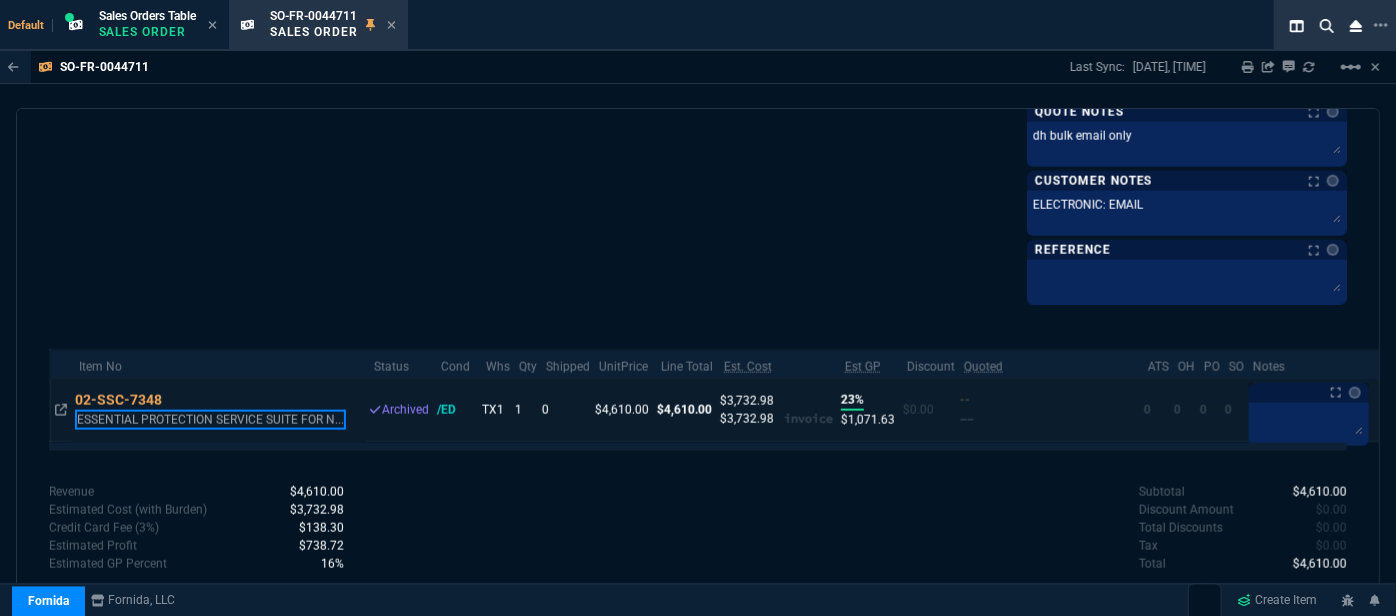 click on "ESSENTIAL PROTECTION SERVICE SUITE FOR N..." at bounding box center [210, 420] 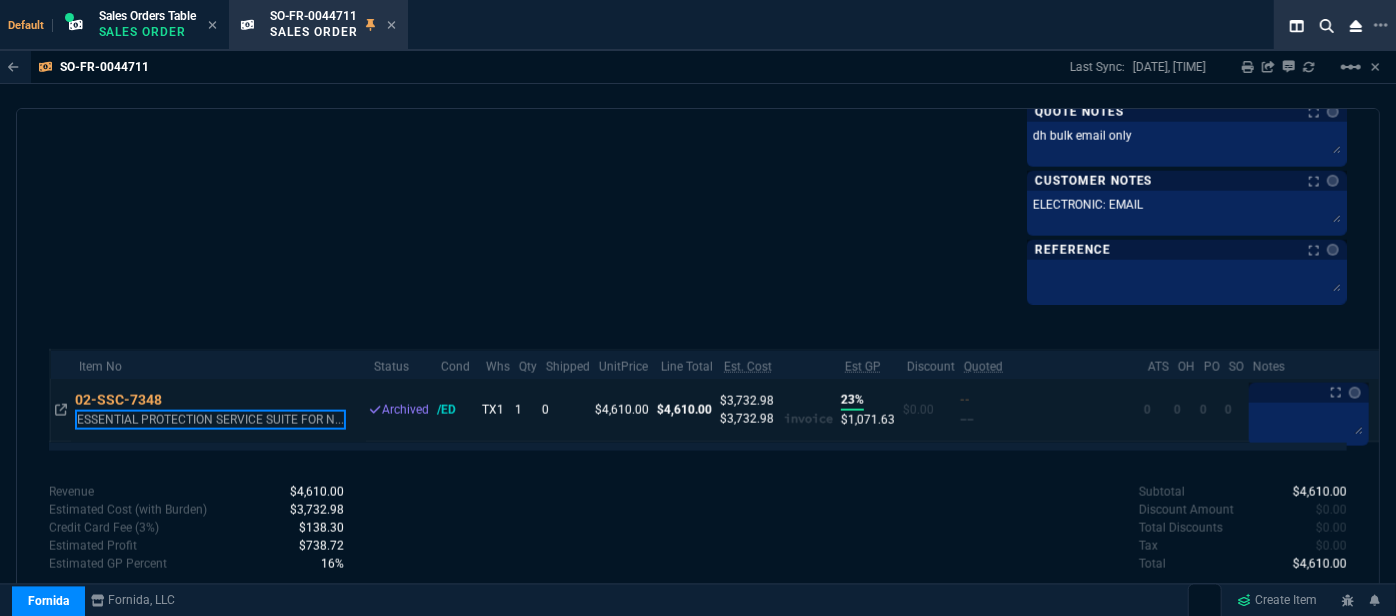 click on "ESSENTIAL PROTECTION SERVICE SUITE FOR N..." at bounding box center (210, 420) 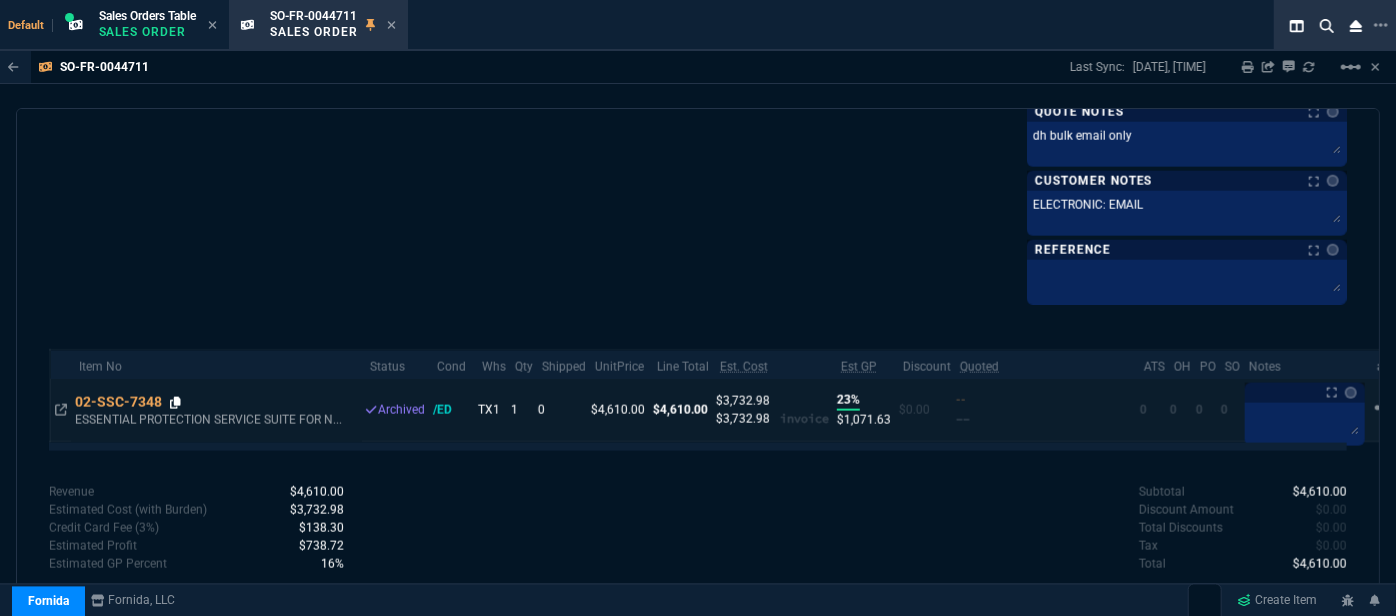 click 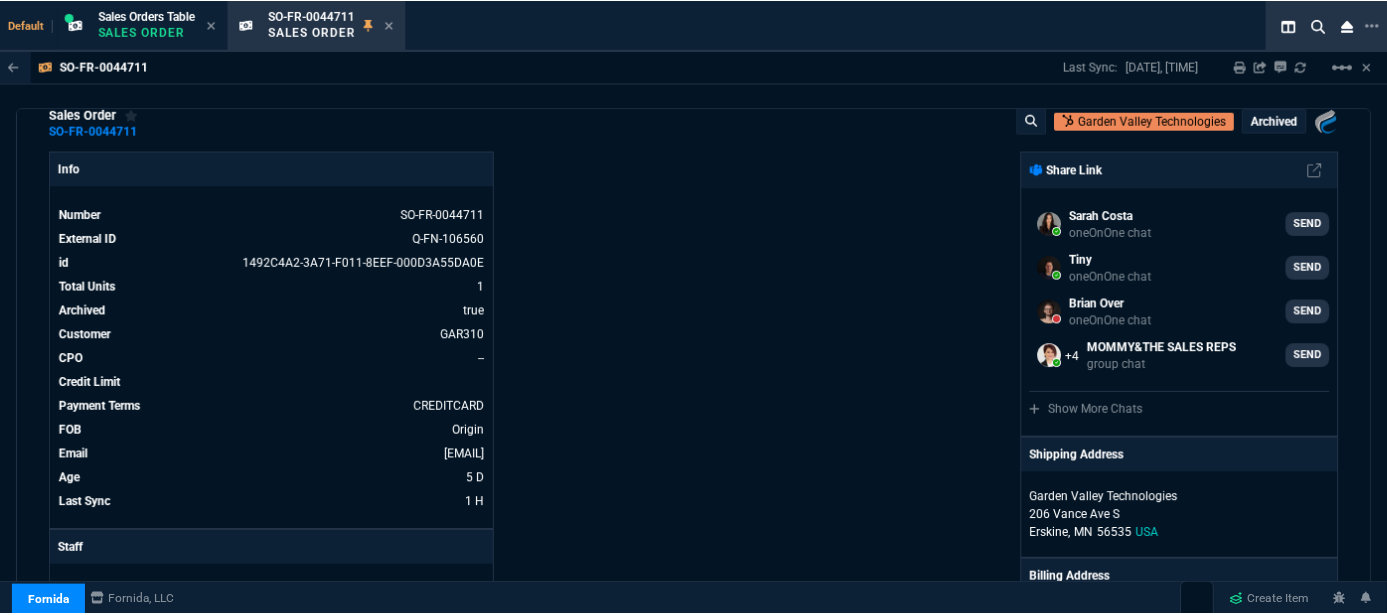 scroll, scrollTop: 0, scrollLeft: 0, axis: both 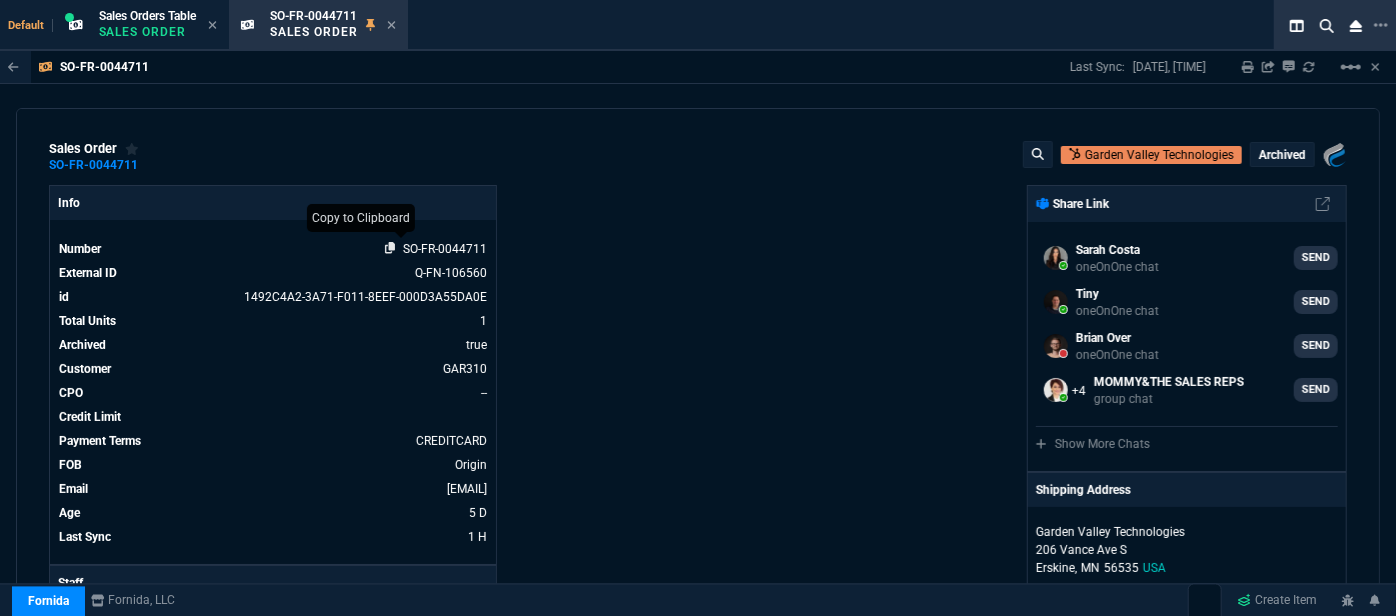 click 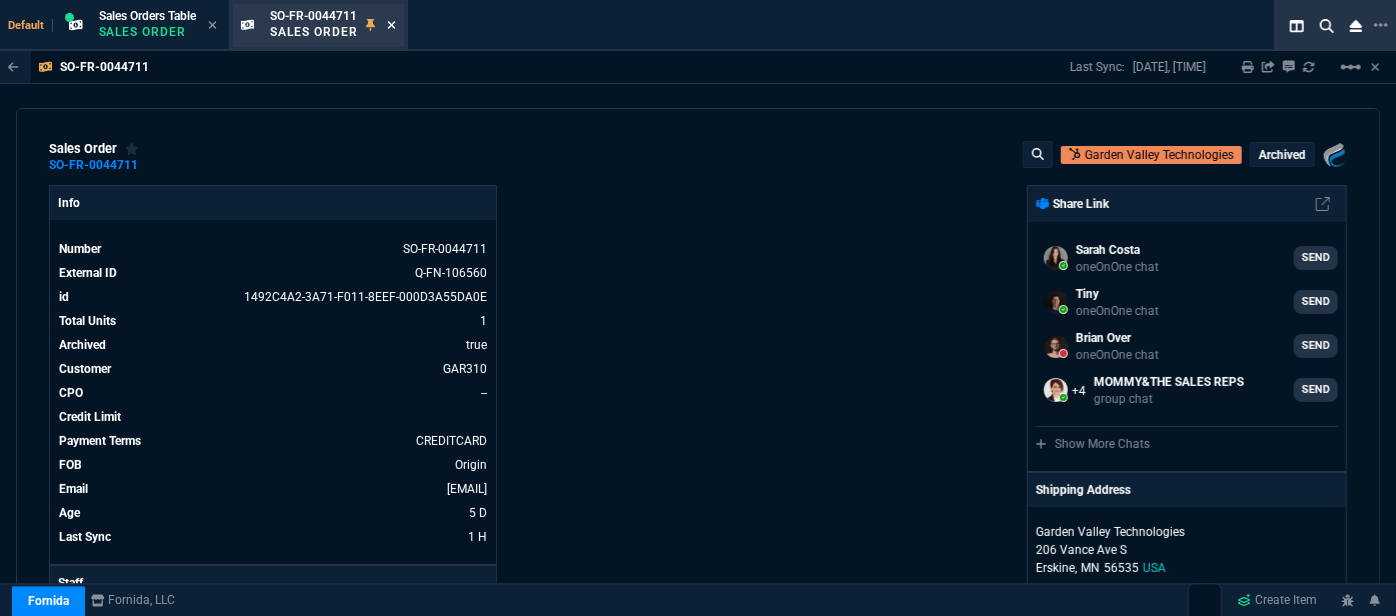 click 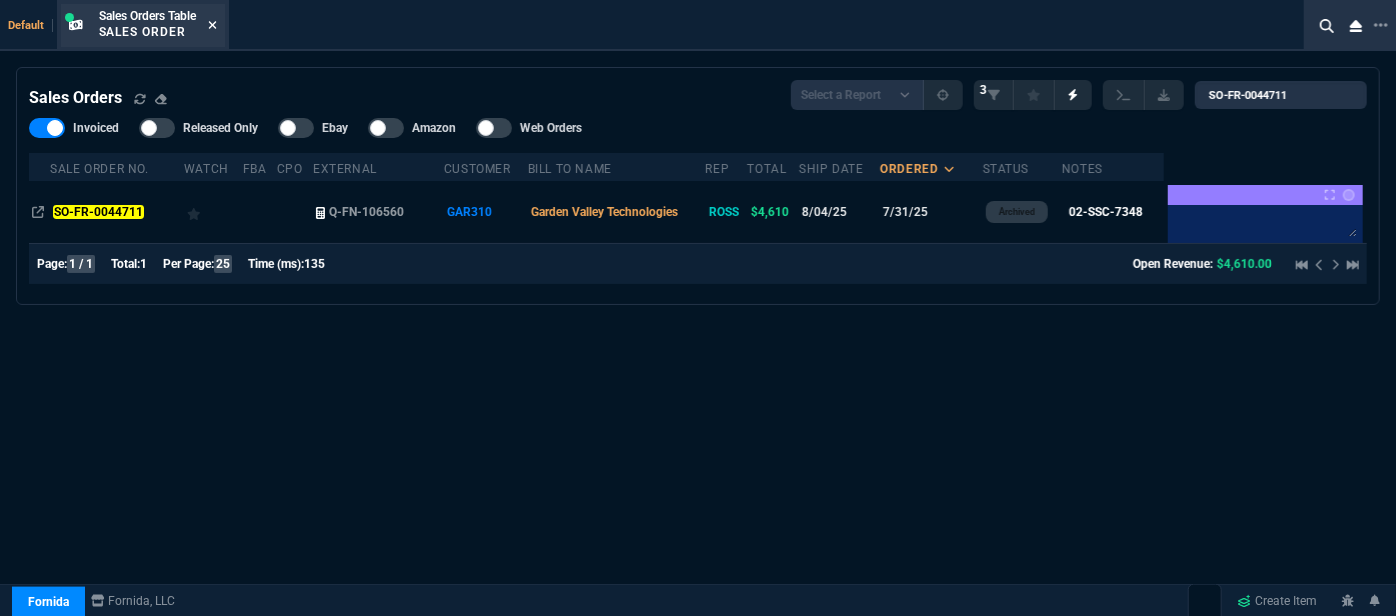 click at bounding box center [212, 26] 